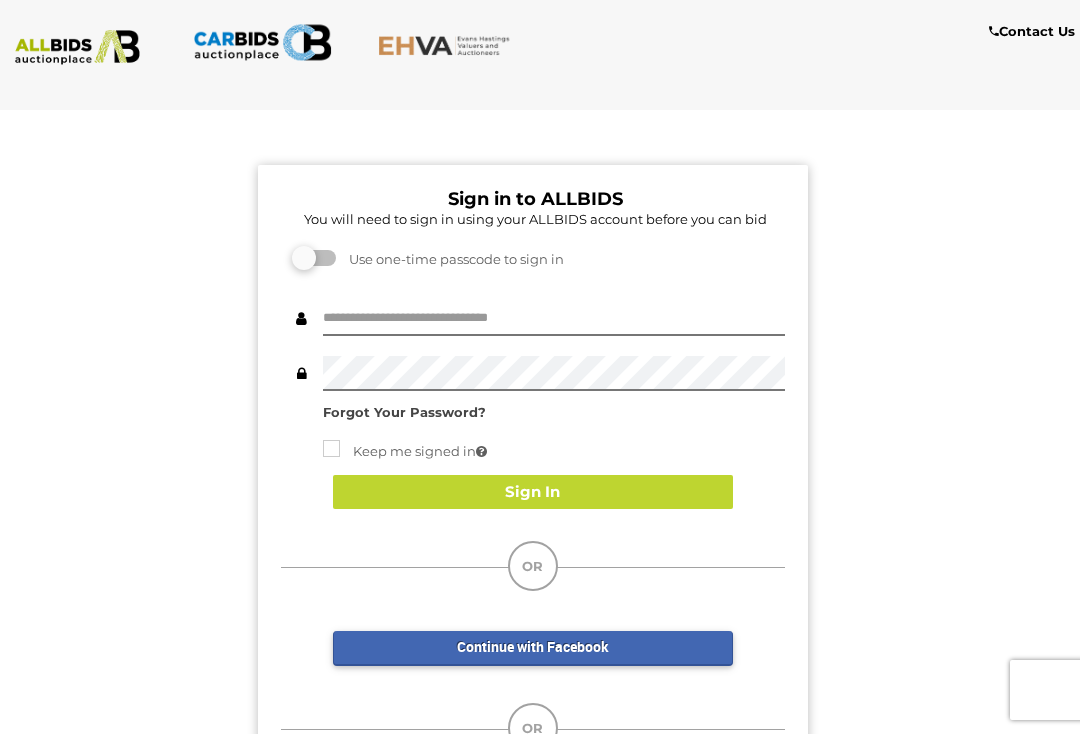scroll, scrollTop: 282, scrollLeft: 0, axis: vertical 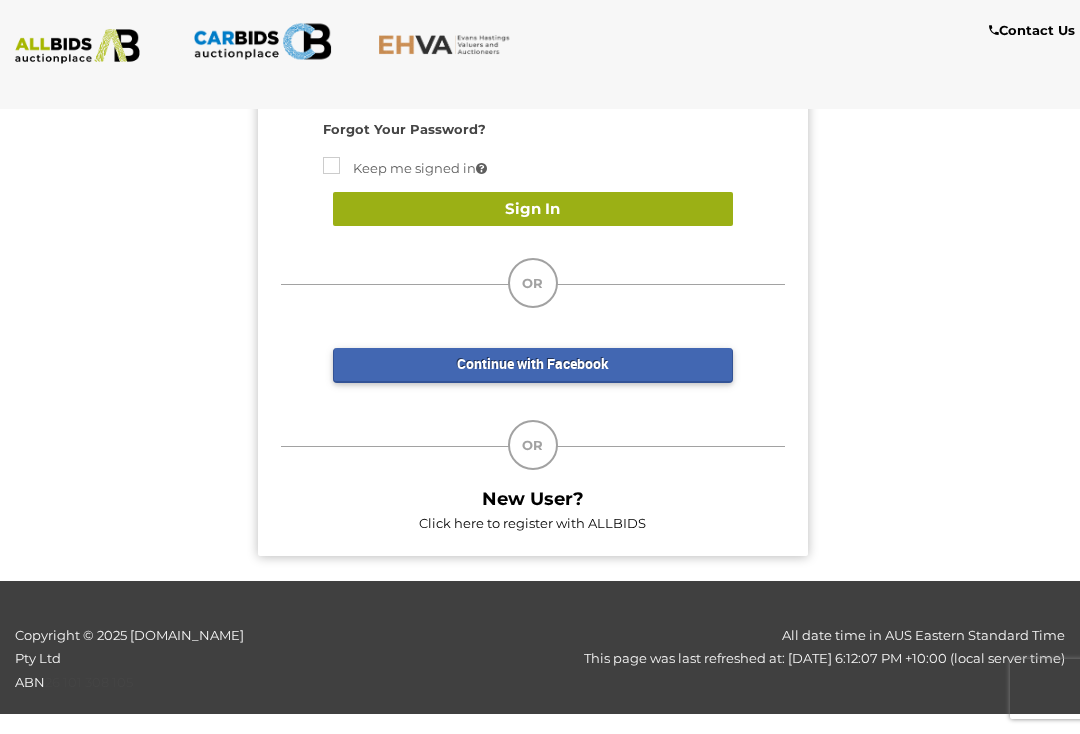 click on "Sign In" at bounding box center (533, 210) 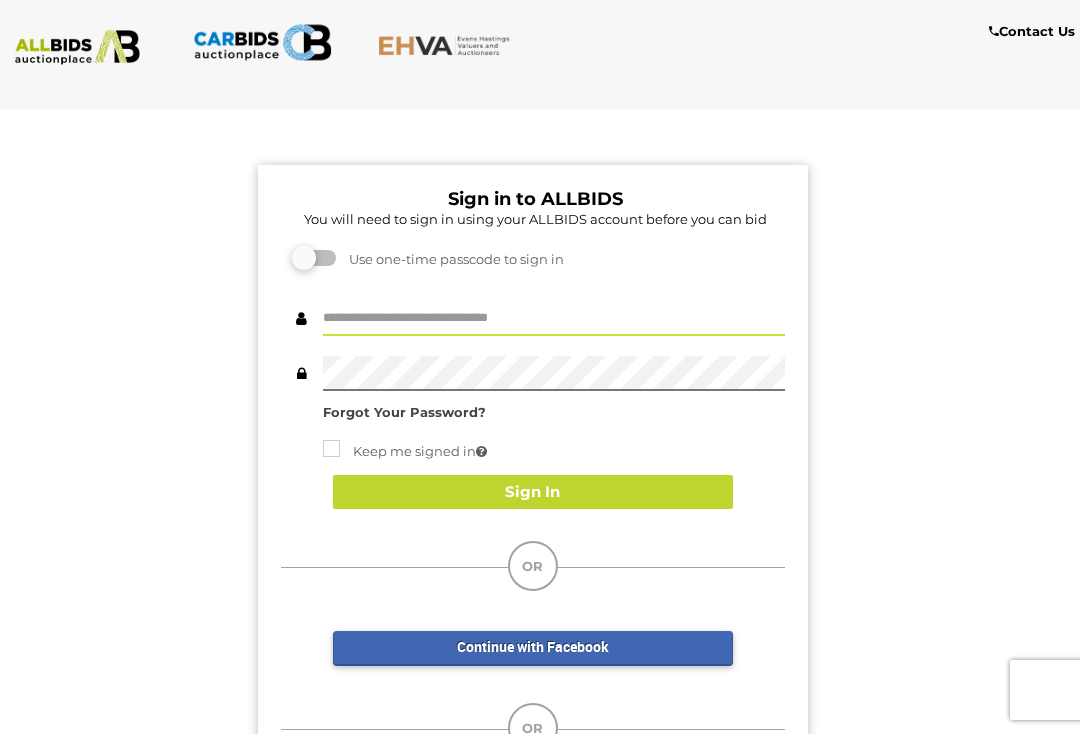scroll, scrollTop: 0, scrollLeft: 0, axis: both 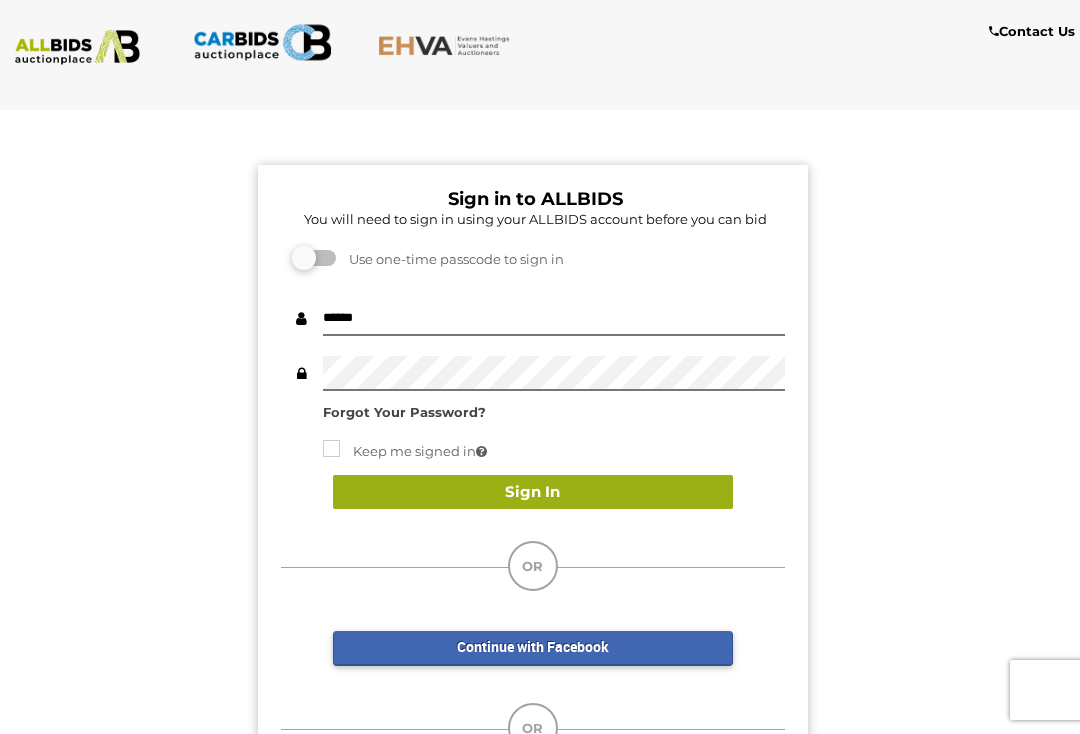 click on "Sign In" at bounding box center [533, 492] 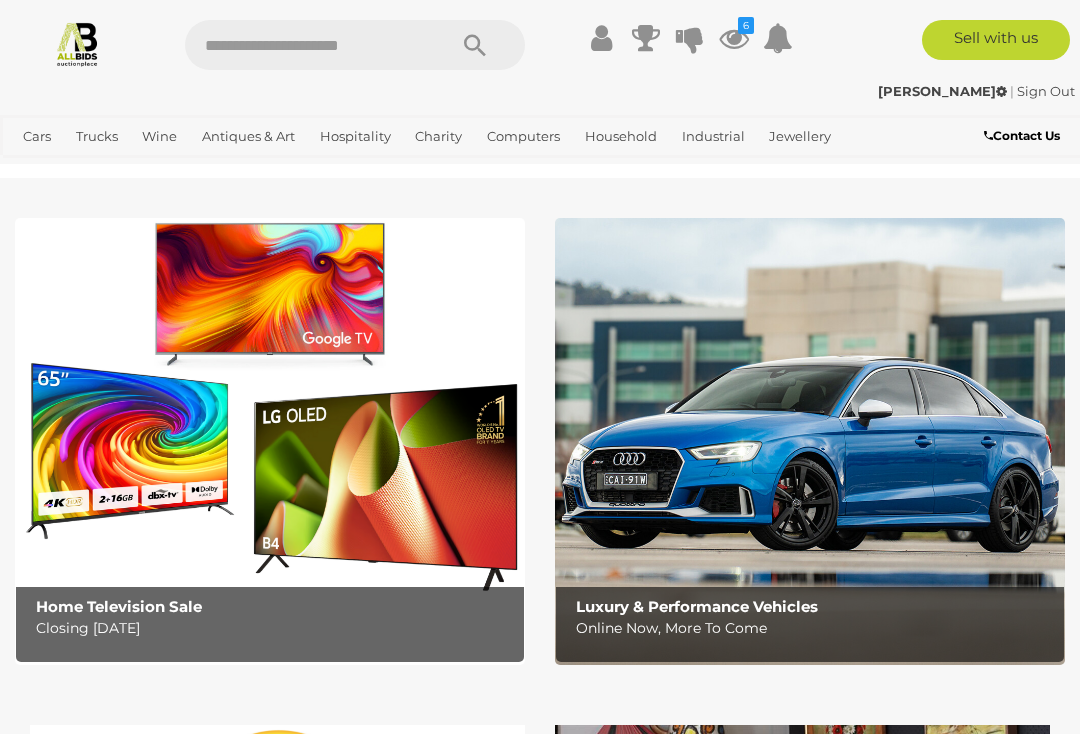 scroll, scrollTop: 0, scrollLeft: 0, axis: both 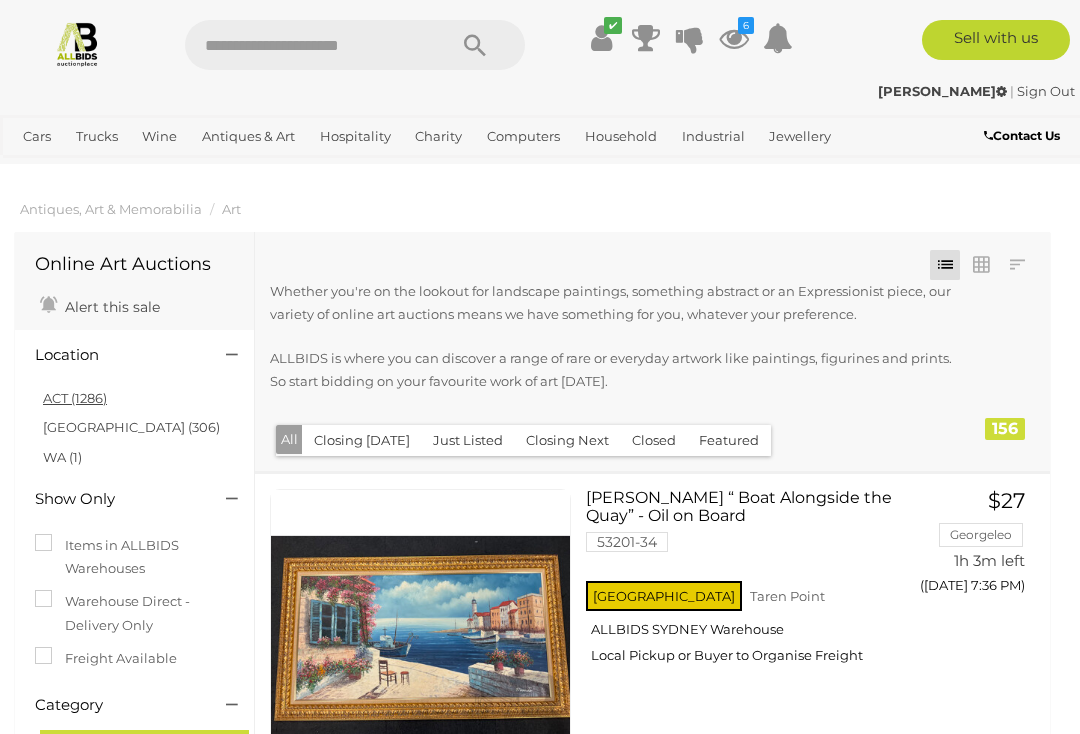 click on "ACT (1286)" at bounding box center (75, 398) 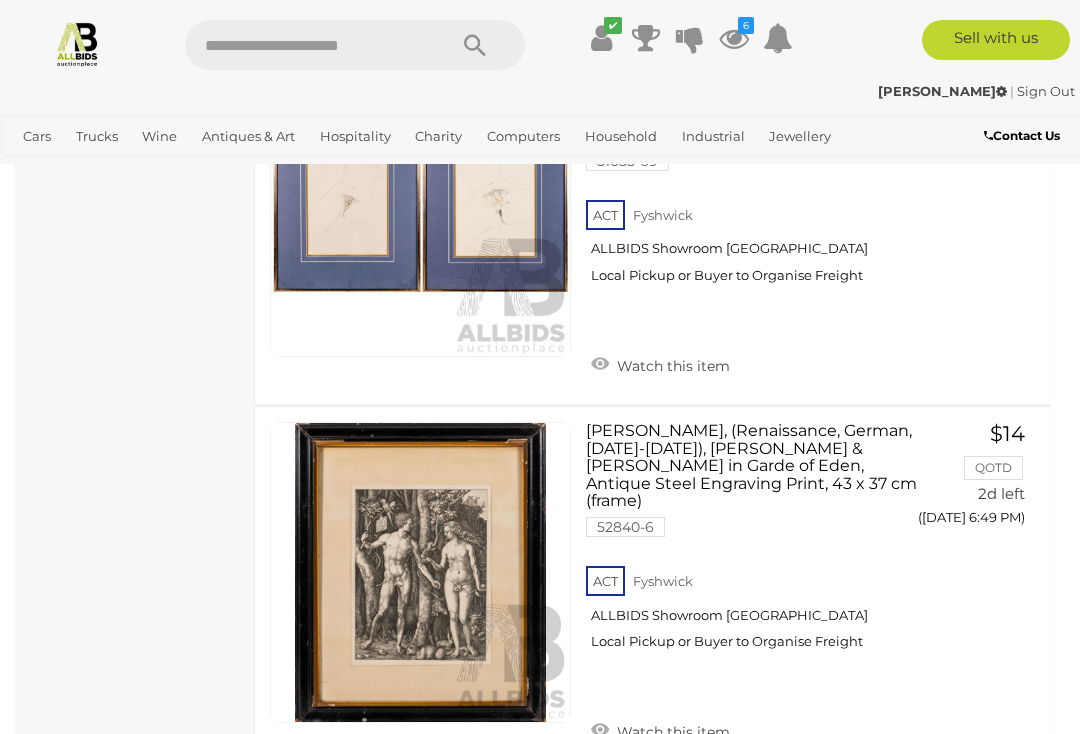 scroll, scrollTop: 4262, scrollLeft: 0, axis: vertical 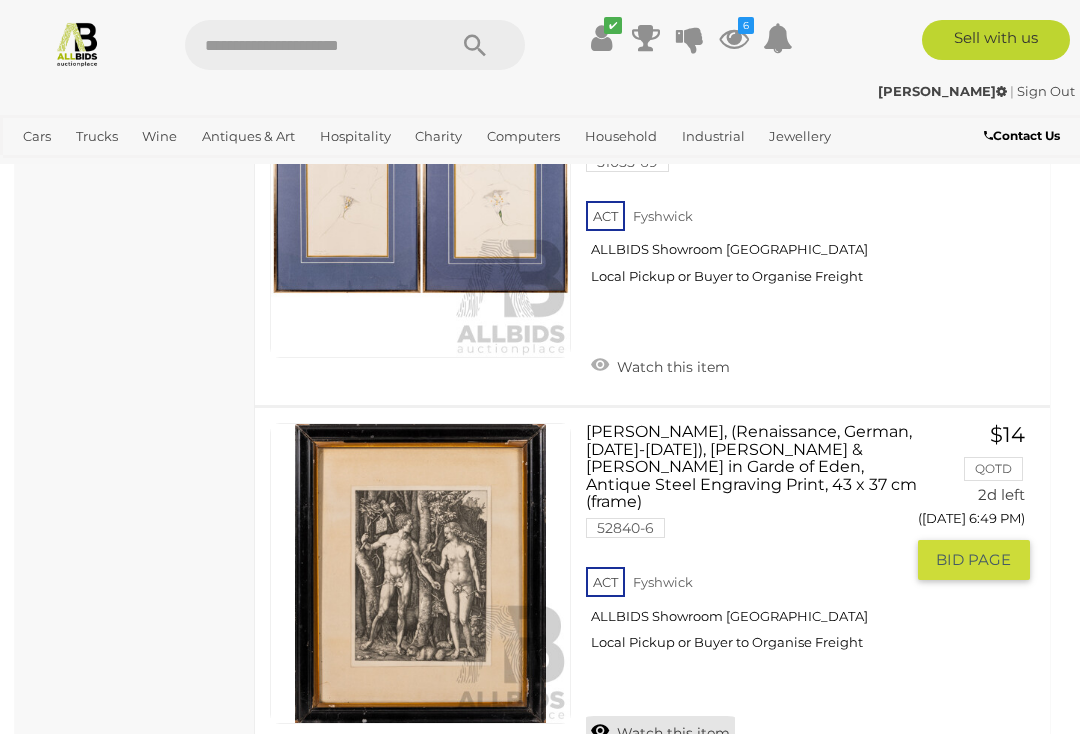 click on "Watch this item" at bounding box center [660, 731] 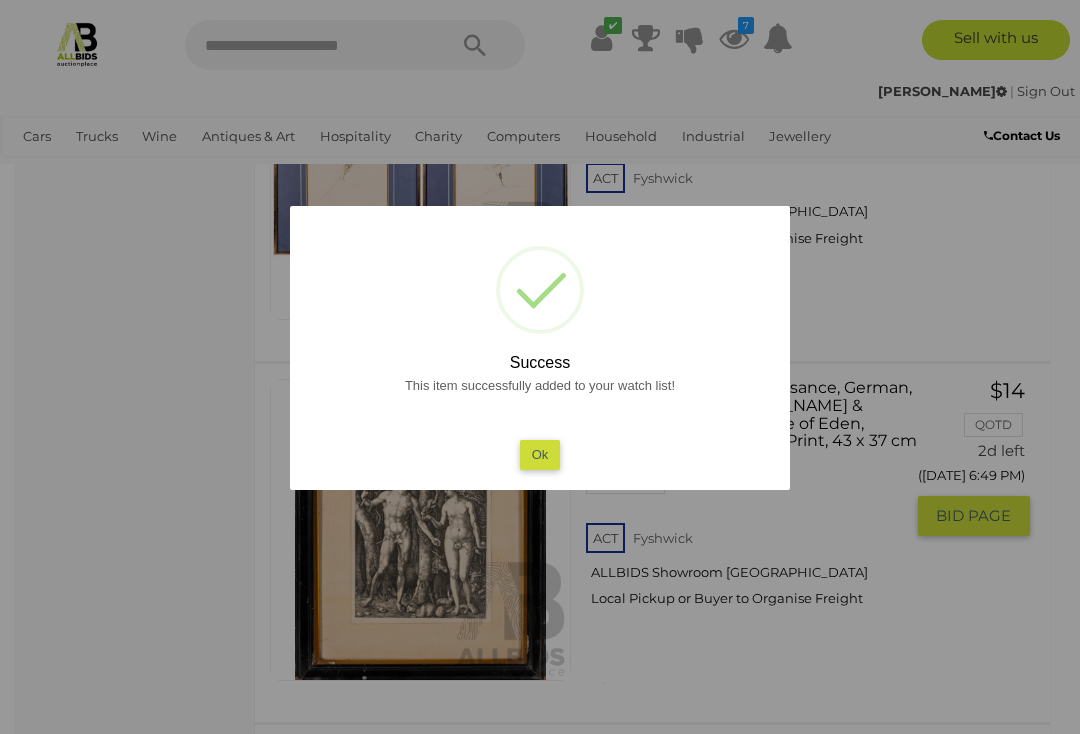 click on "Ok" at bounding box center [540, 454] 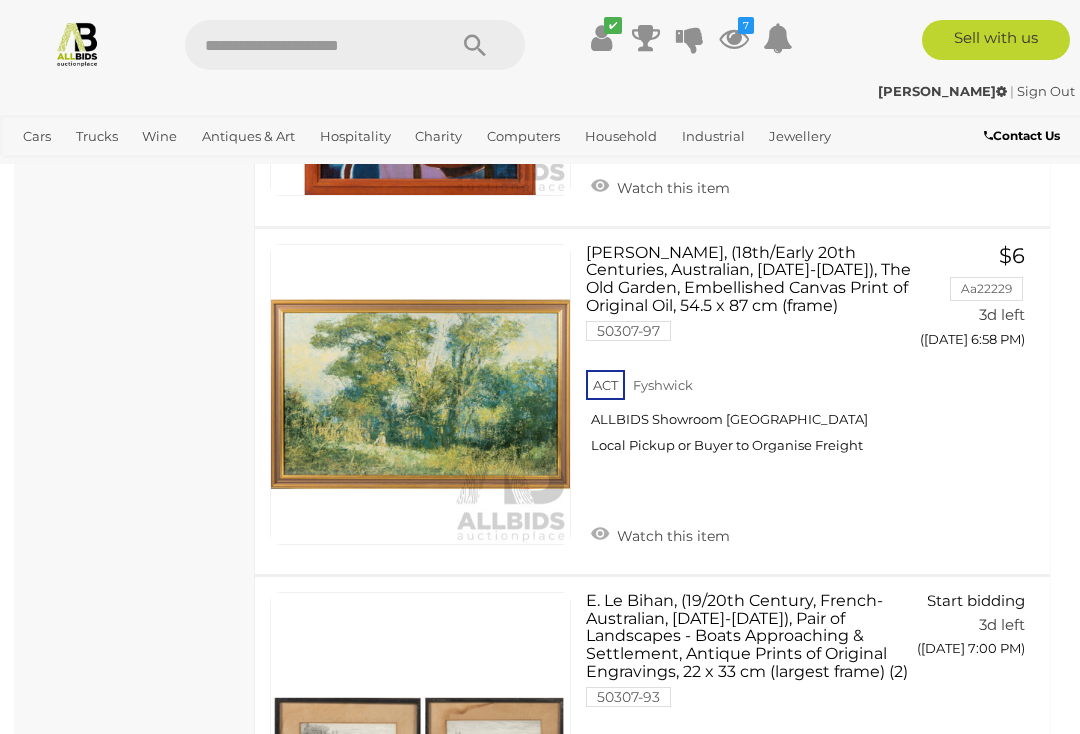 scroll, scrollTop: 16825, scrollLeft: 0, axis: vertical 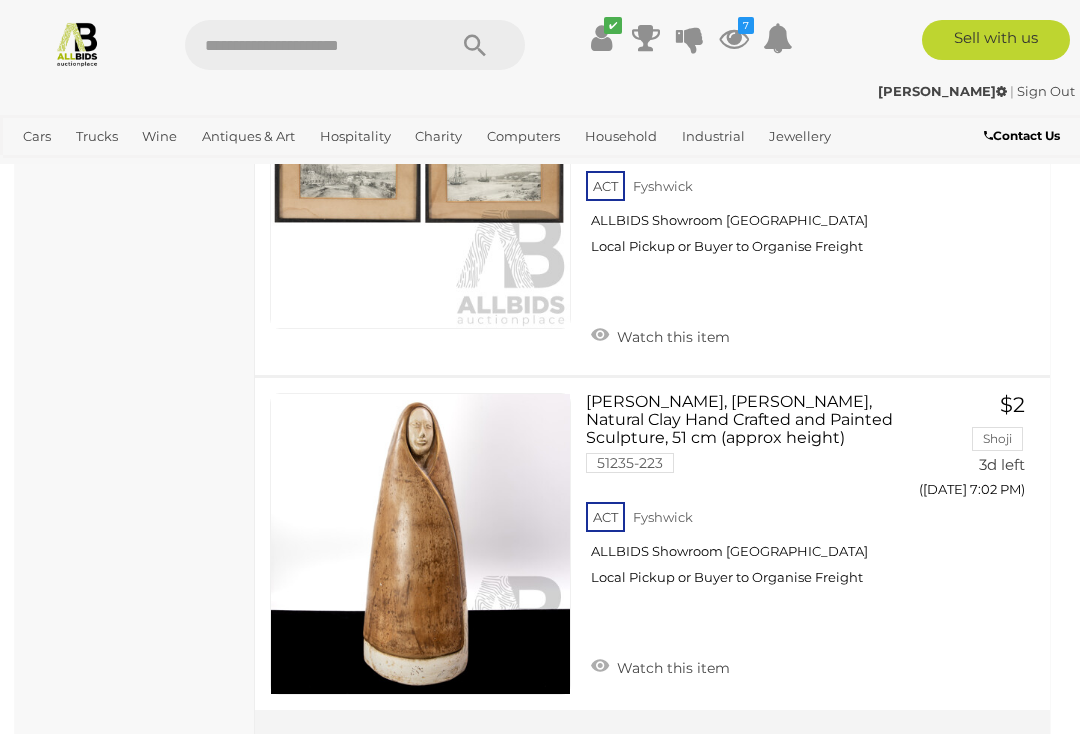 click on "2" at bounding box center [388, 760] 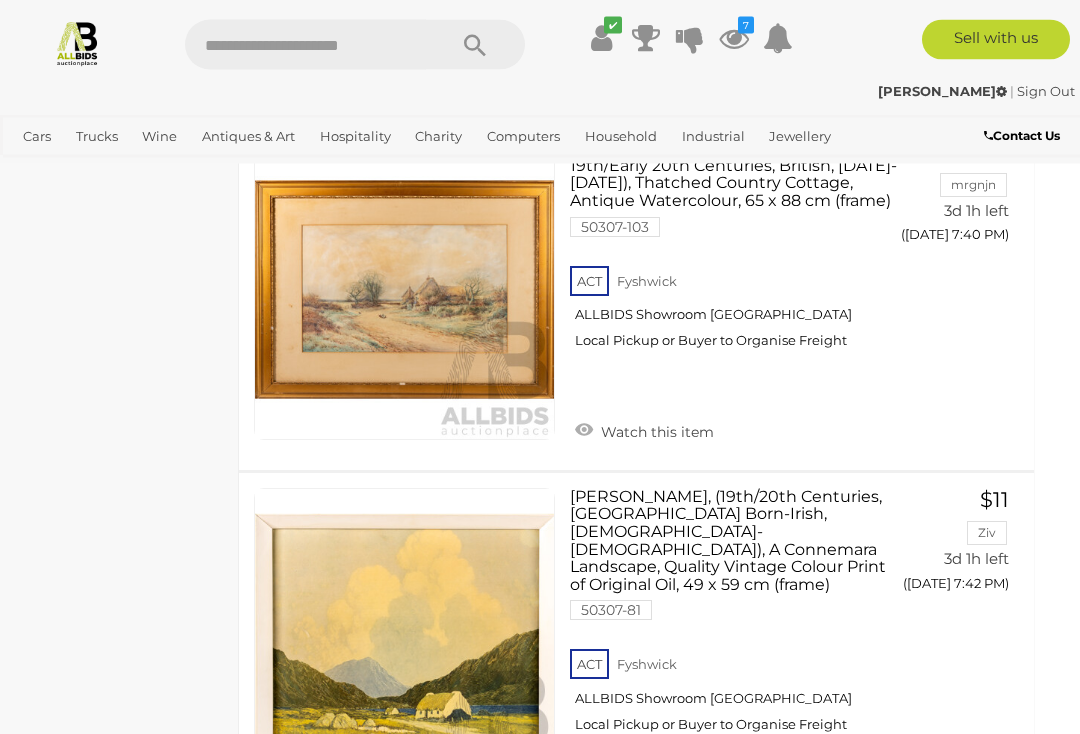 scroll, scrollTop: 7422, scrollLeft: 16, axis: both 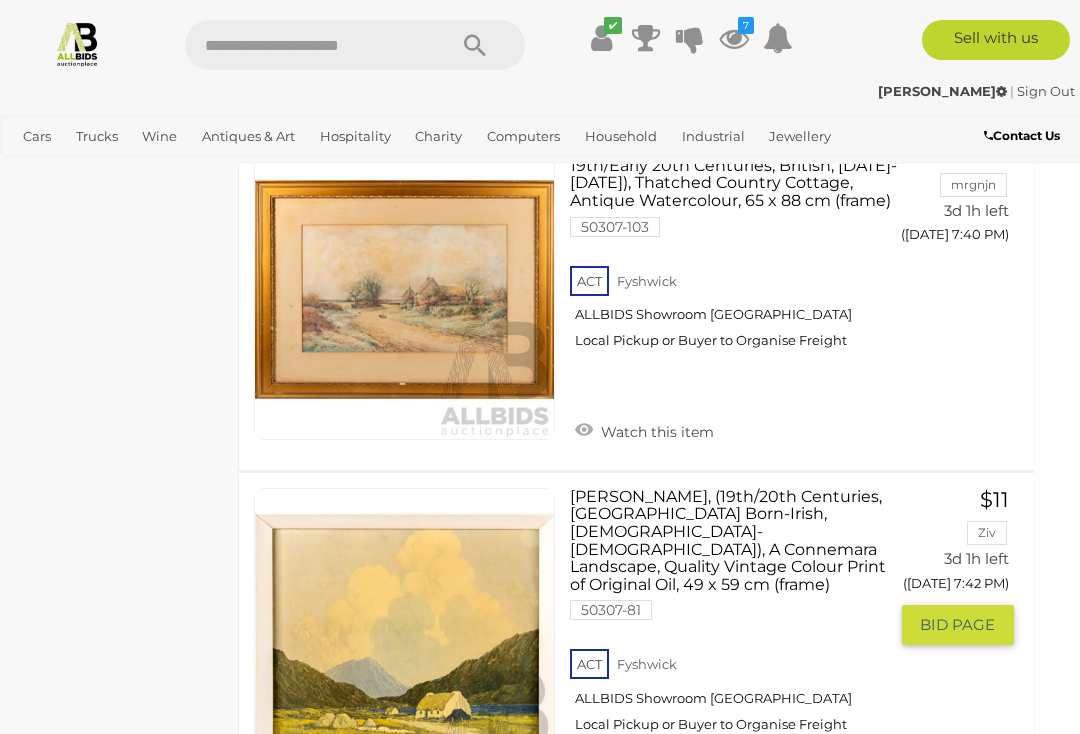 click on "Watch this item" at bounding box center (644, 813) 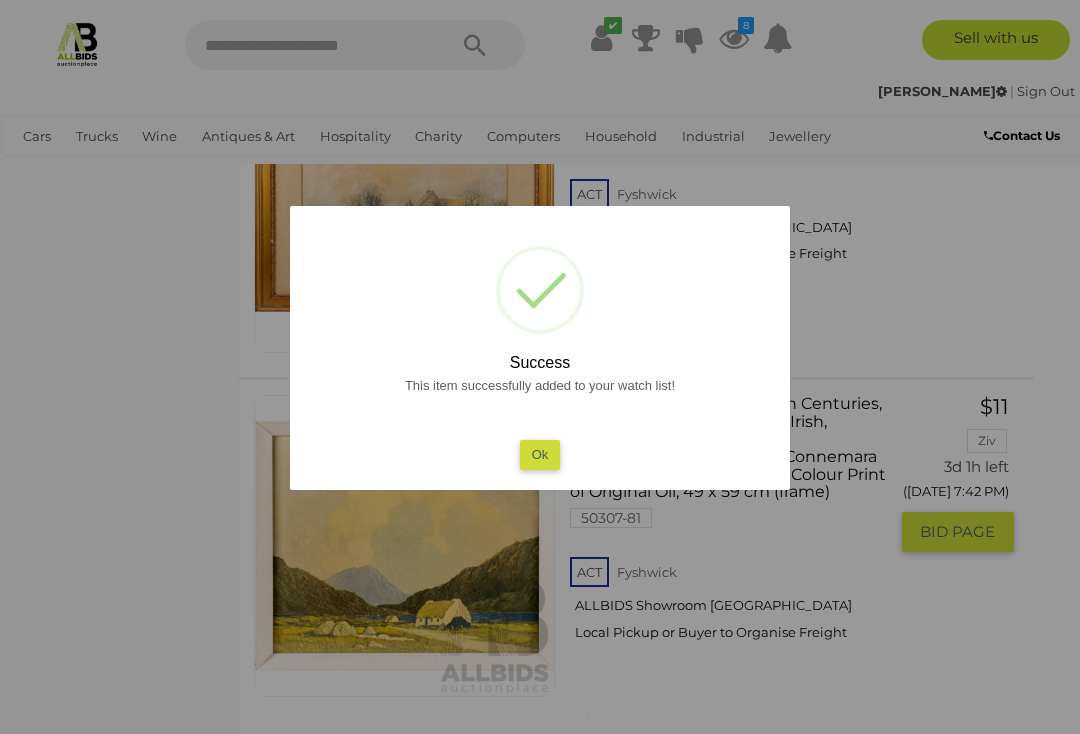 click on "Ok" at bounding box center [540, 454] 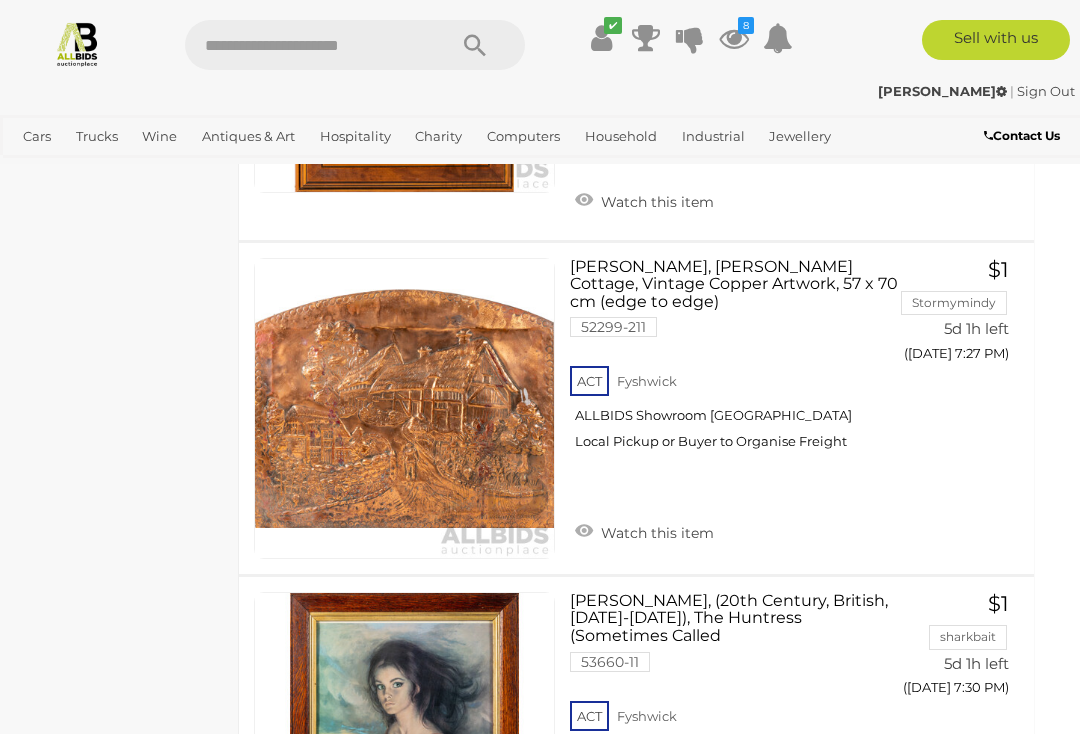 scroll, scrollTop: 17331, scrollLeft: 16, axis: both 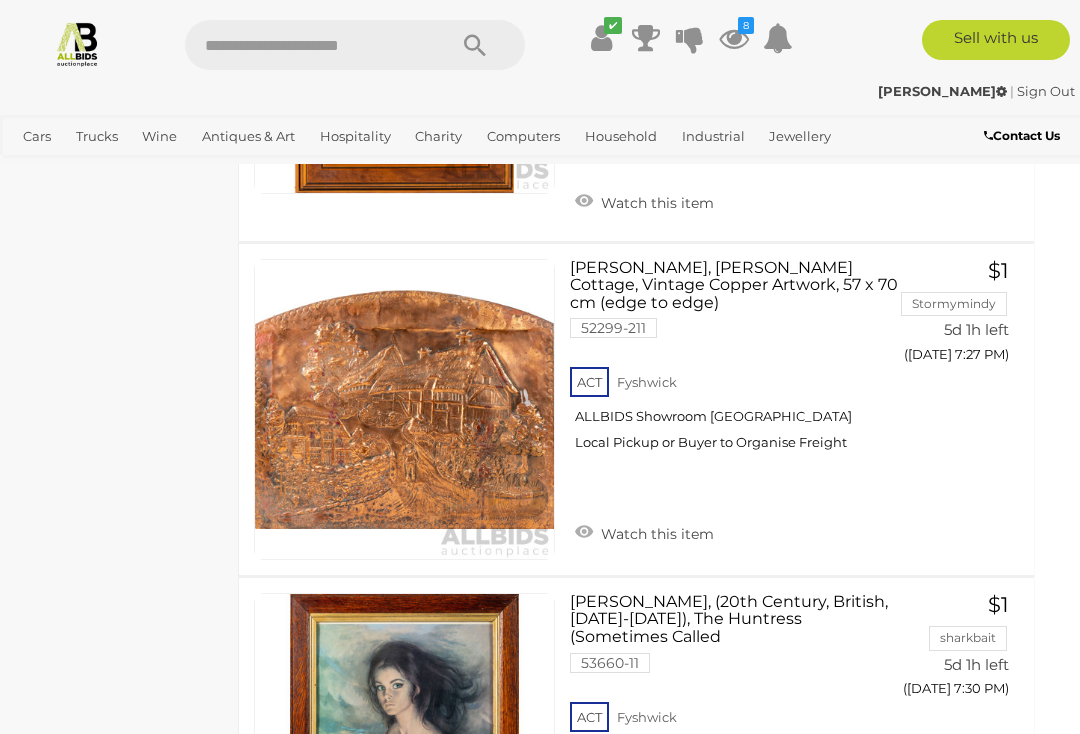 click on "3" at bounding box center (415, 959) 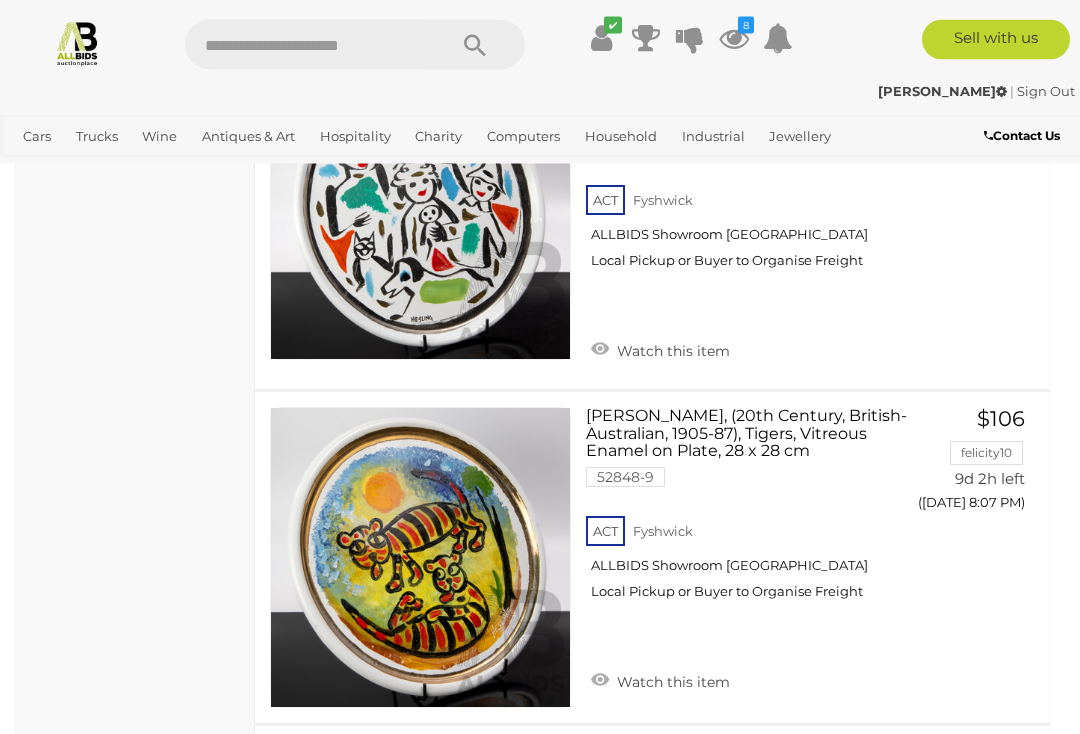 scroll, scrollTop: 8657, scrollLeft: 0, axis: vertical 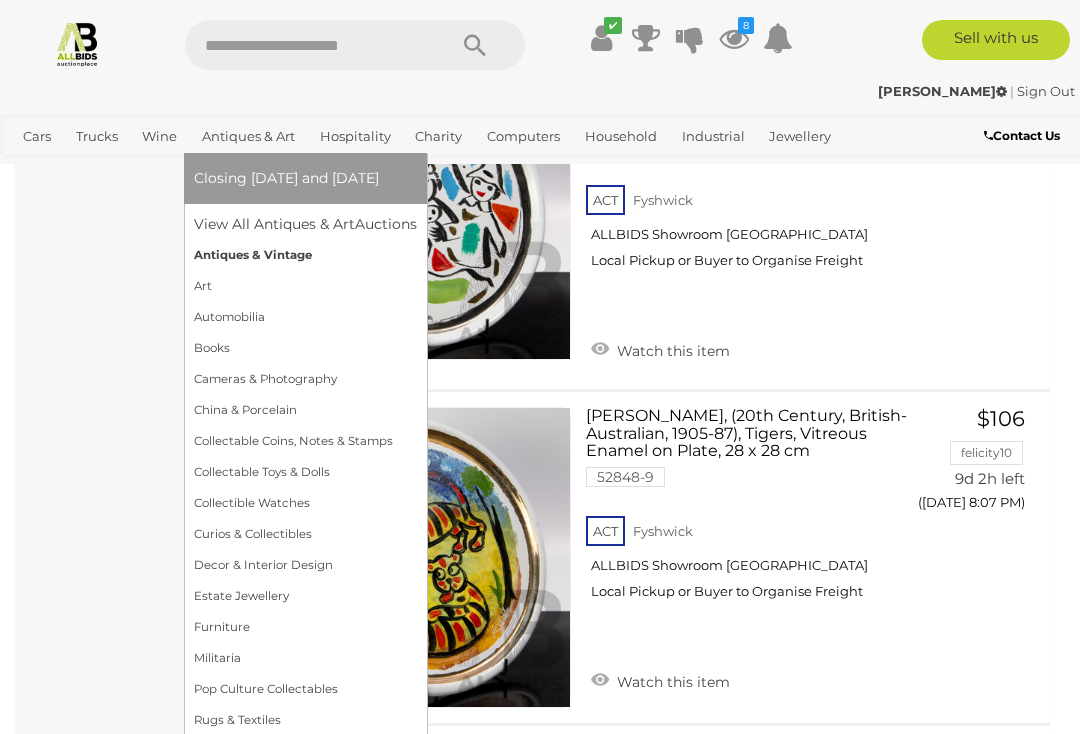 click on "Antiques & Vintage" at bounding box center (305, 255) 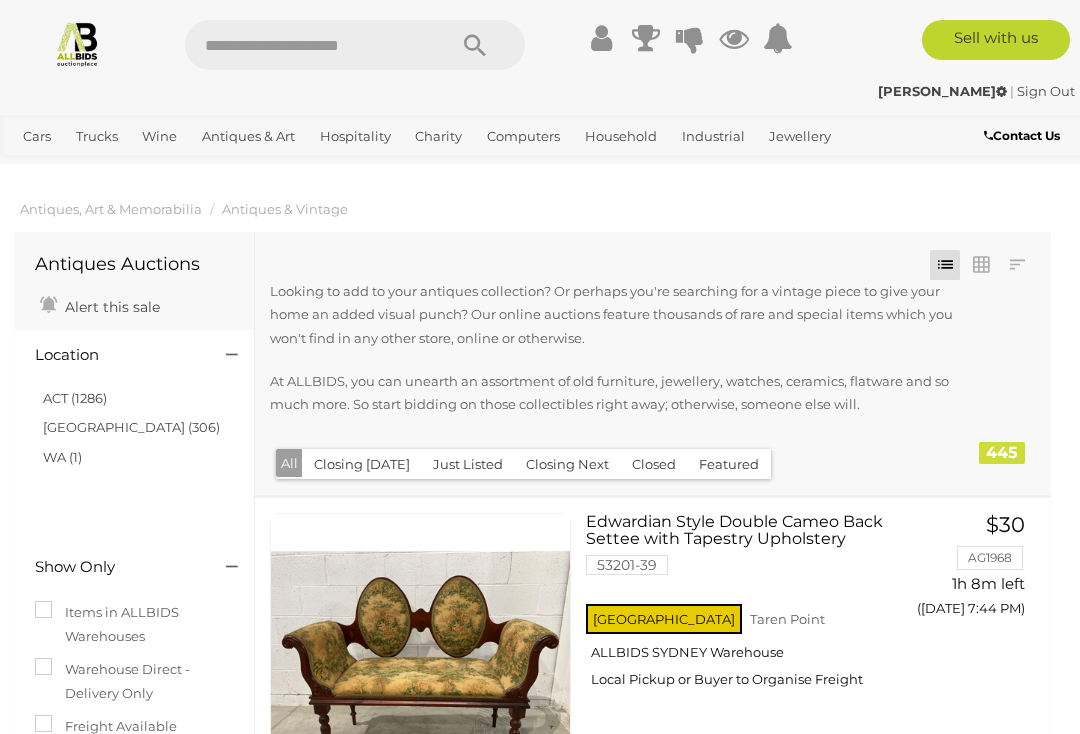 scroll, scrollTop: 0, scrollLeft: 0, axis: both 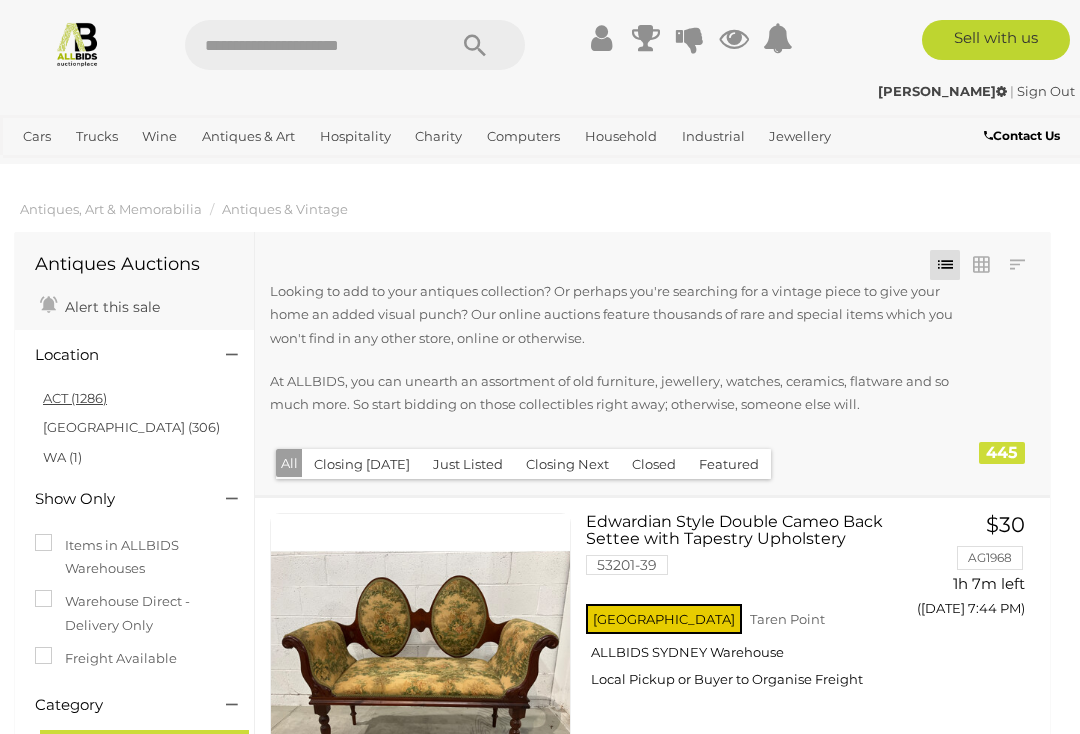 click on "ACT (1286)" at bounding box center (75, 398) 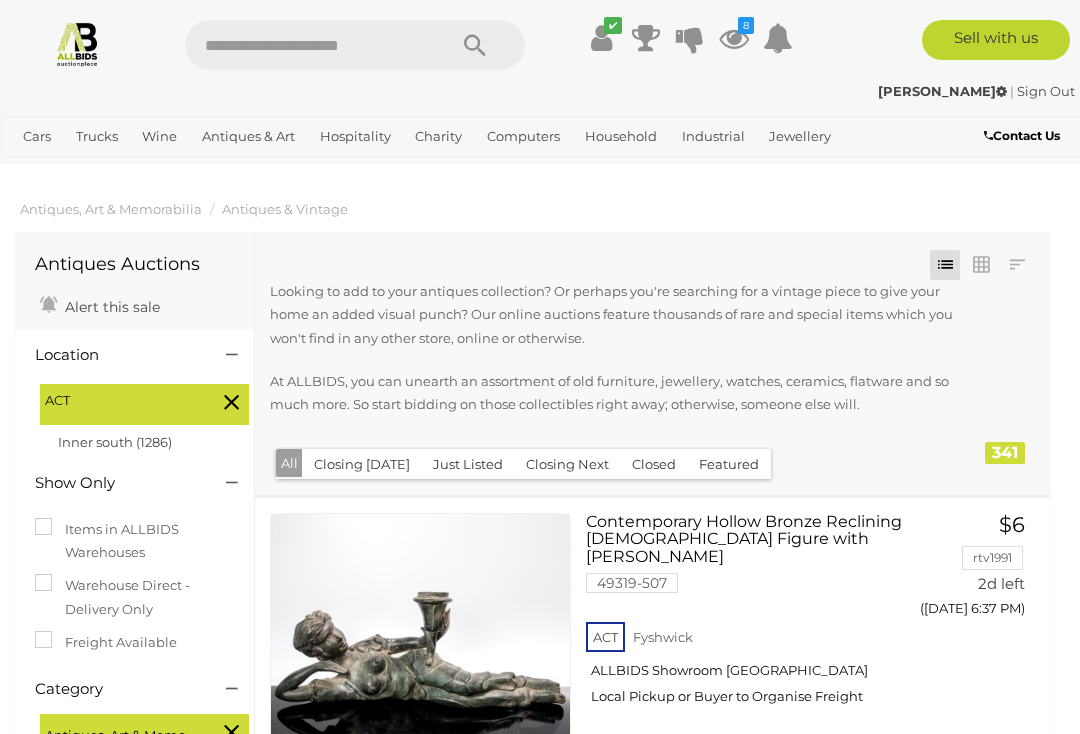 click on "ACT" at bounding box center (120, 400) 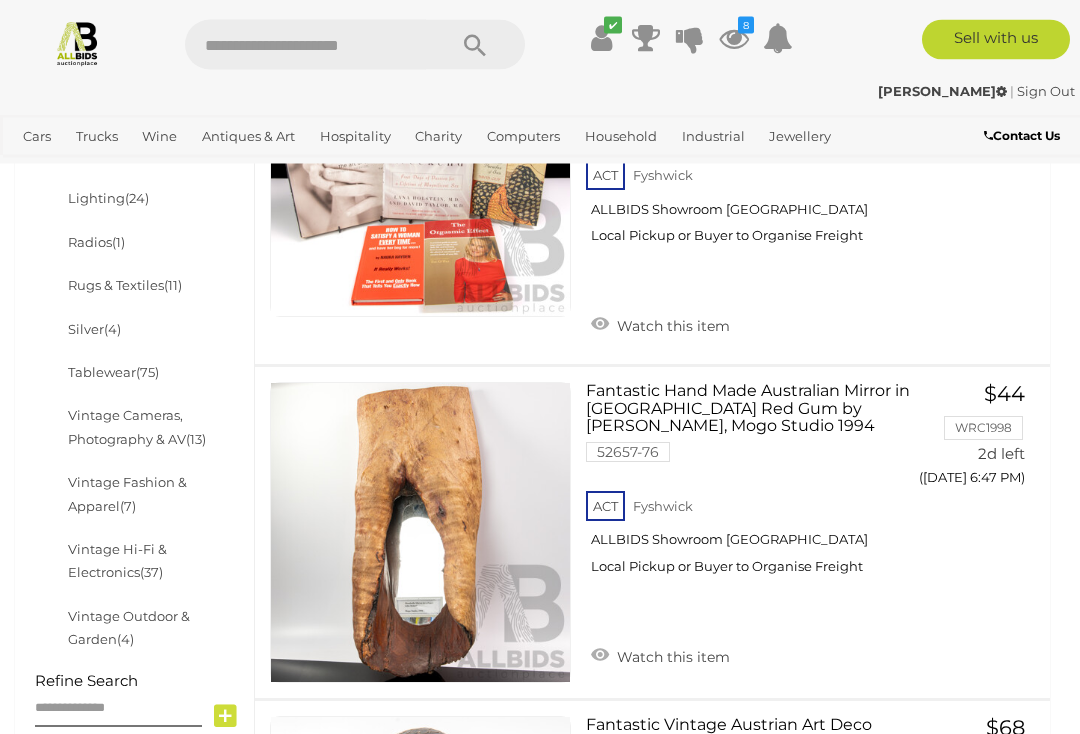 scroll, scrollTop: 832, scrollLeft: 0, axis: vertical 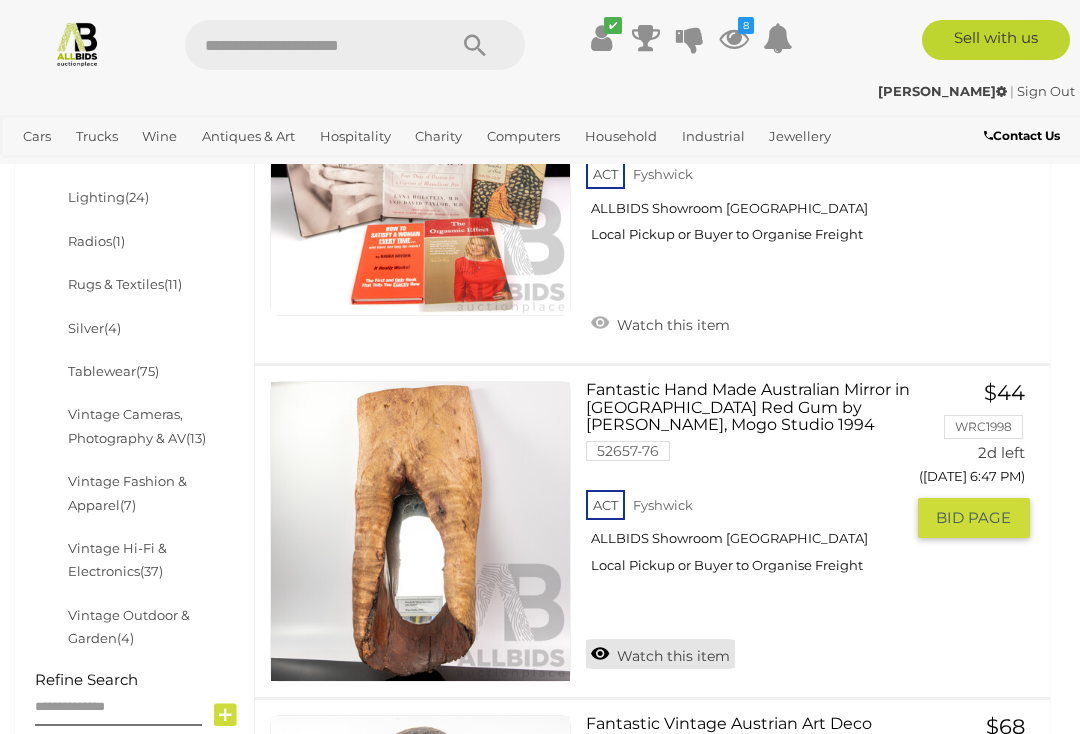 click on "Watch this item" at bounding box center [660, 654] 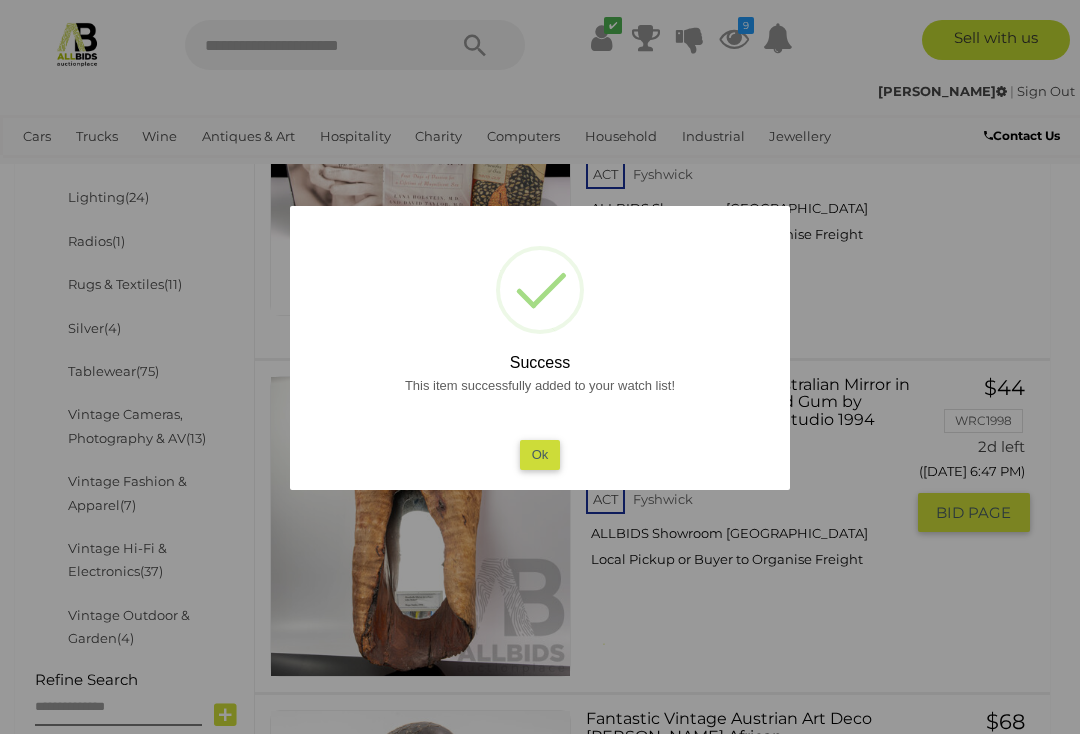 click on "This item successfully added to your watch list!  Ok" at bounding box center [540, 422] 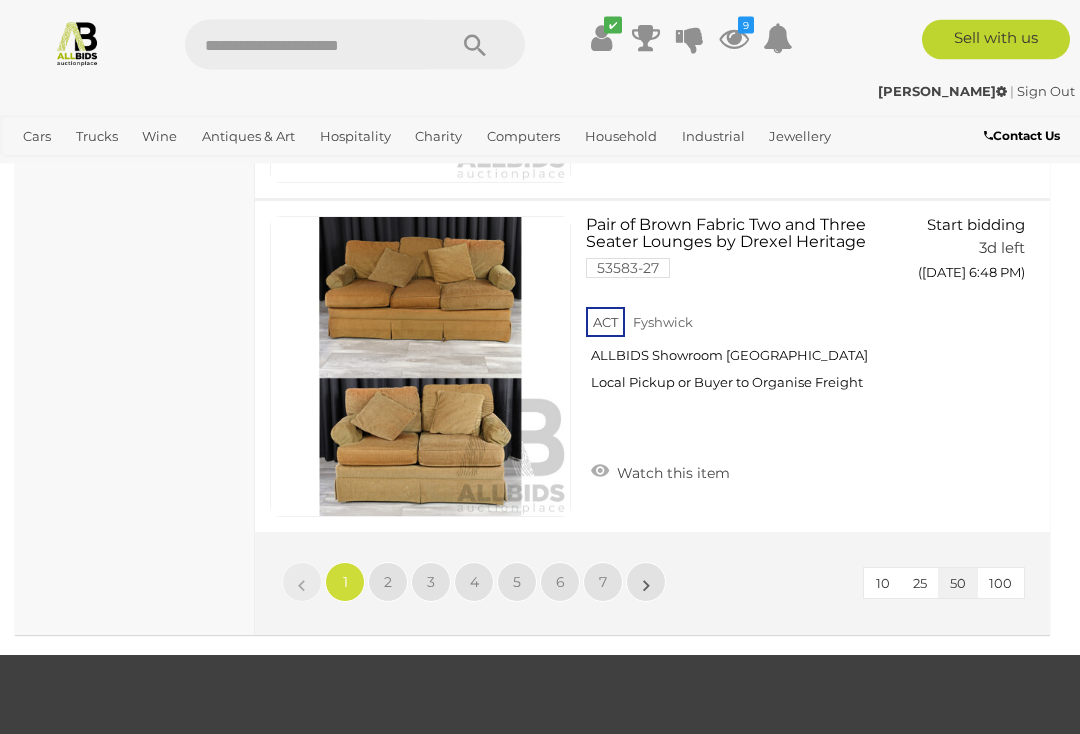 scroll, scrollTop: 16860, scrollLeft: 0, axis: vertical 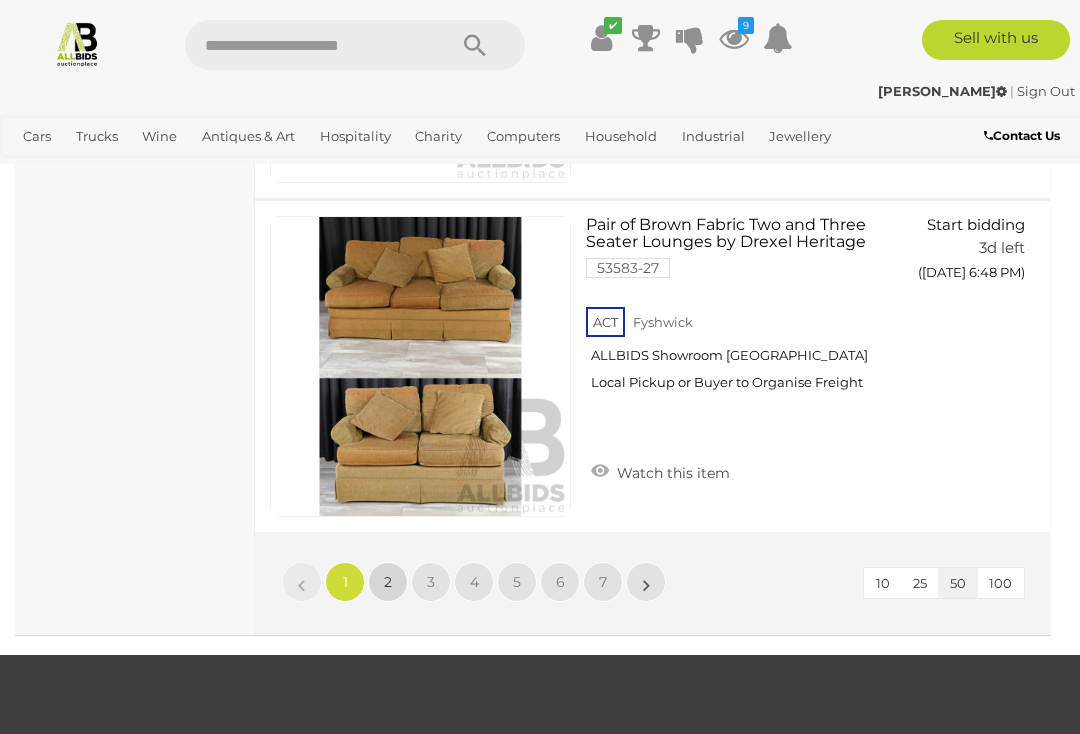 click on "2" at bounding box center (388, 582) 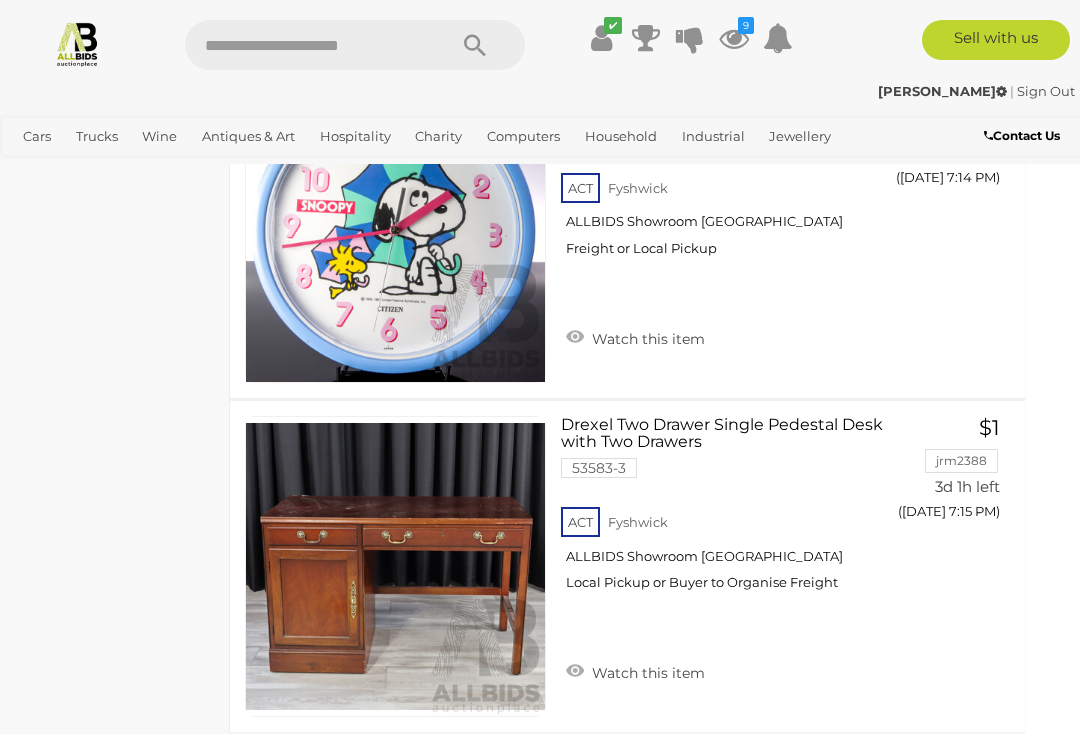 scroll, scrollTop: 16647, scrollLeft: 25, axis: both 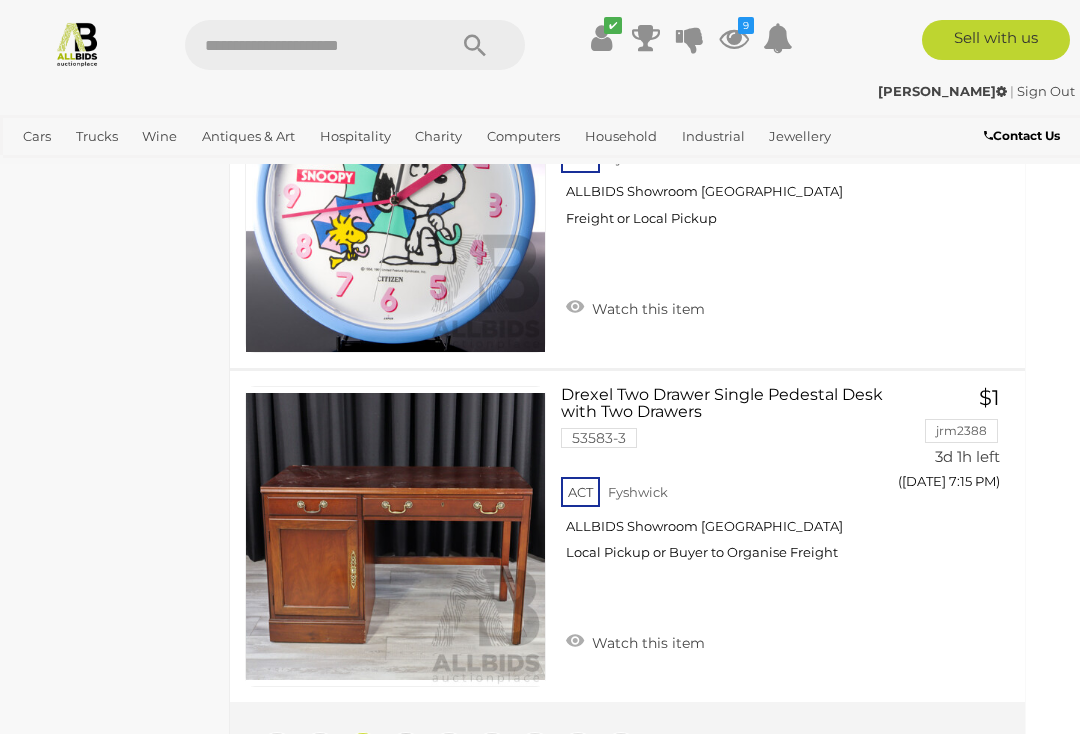 click on "3" at bounding box center [406, 752] 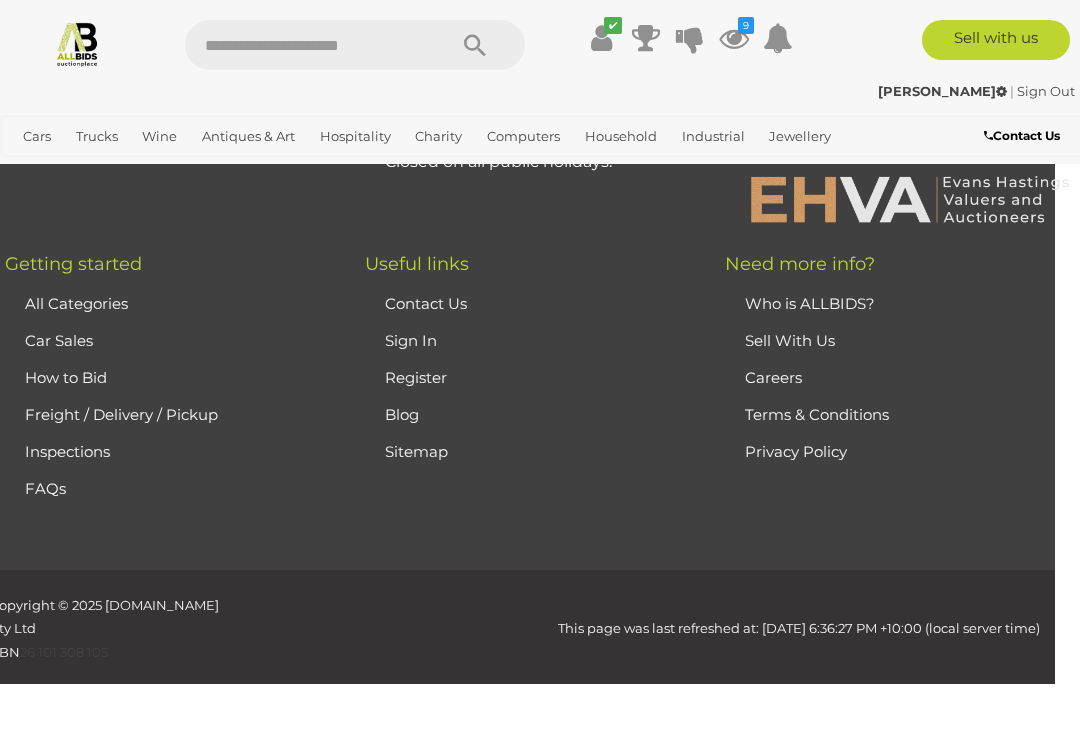scroll, scrollTop: 292, scrollLeft: 0, axis: vertical 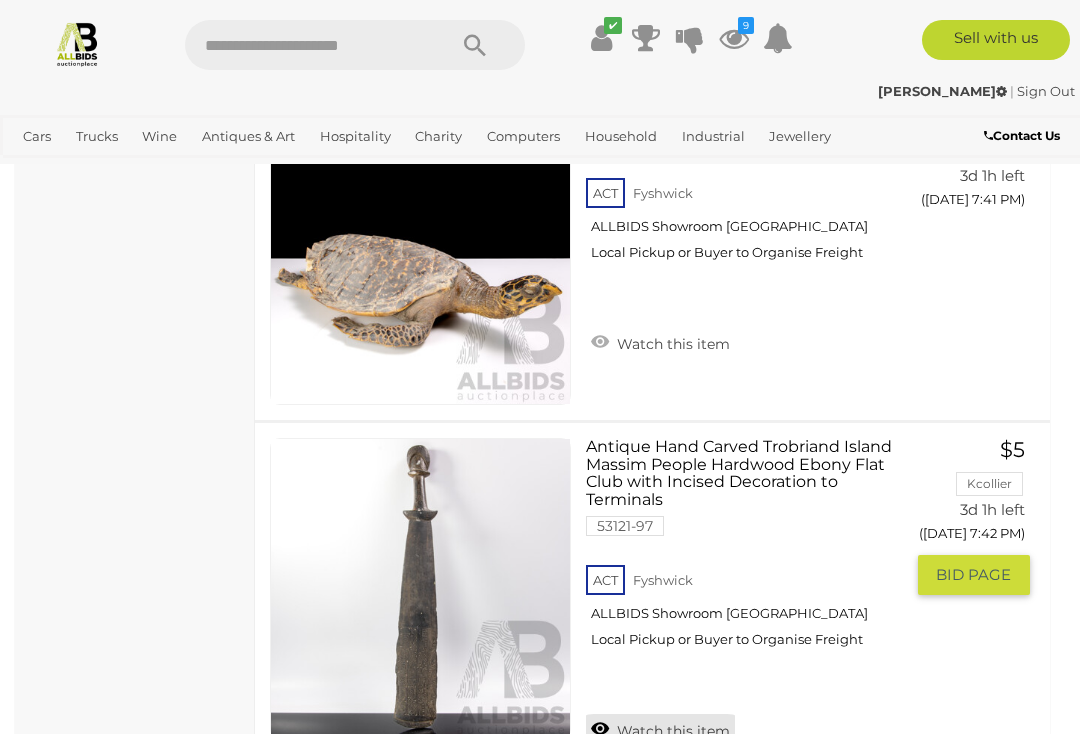 click on "Watch this item" at bounding box center (660, 729) 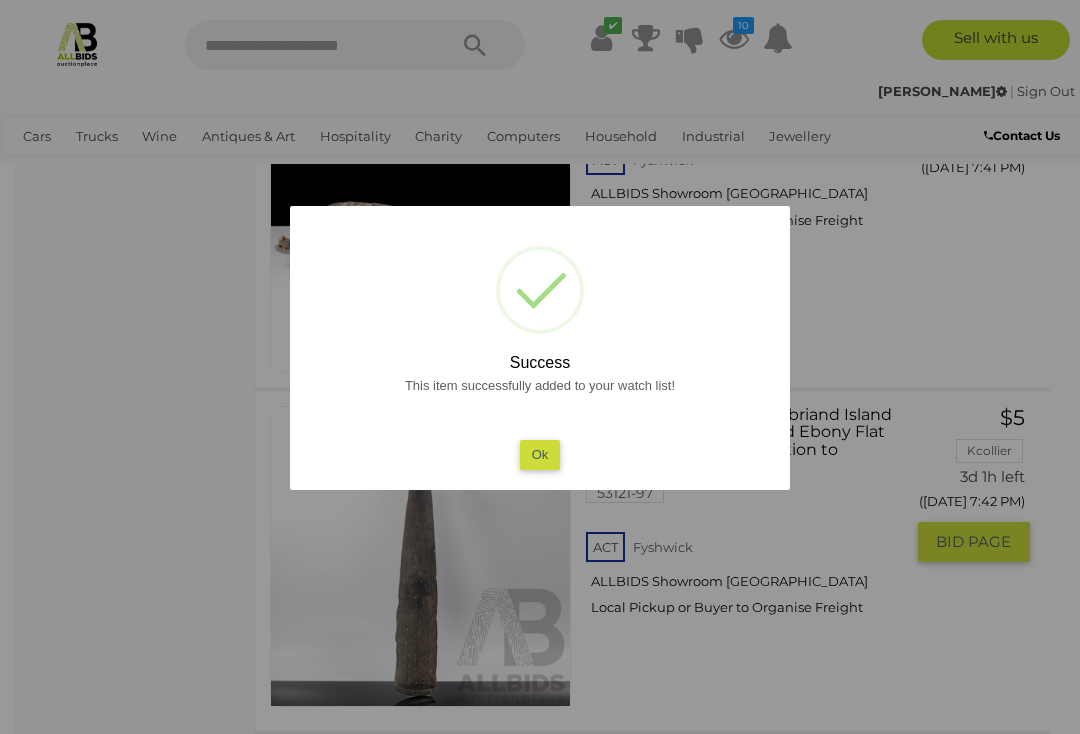 click on "Ok" at bounding box center [540, 454] 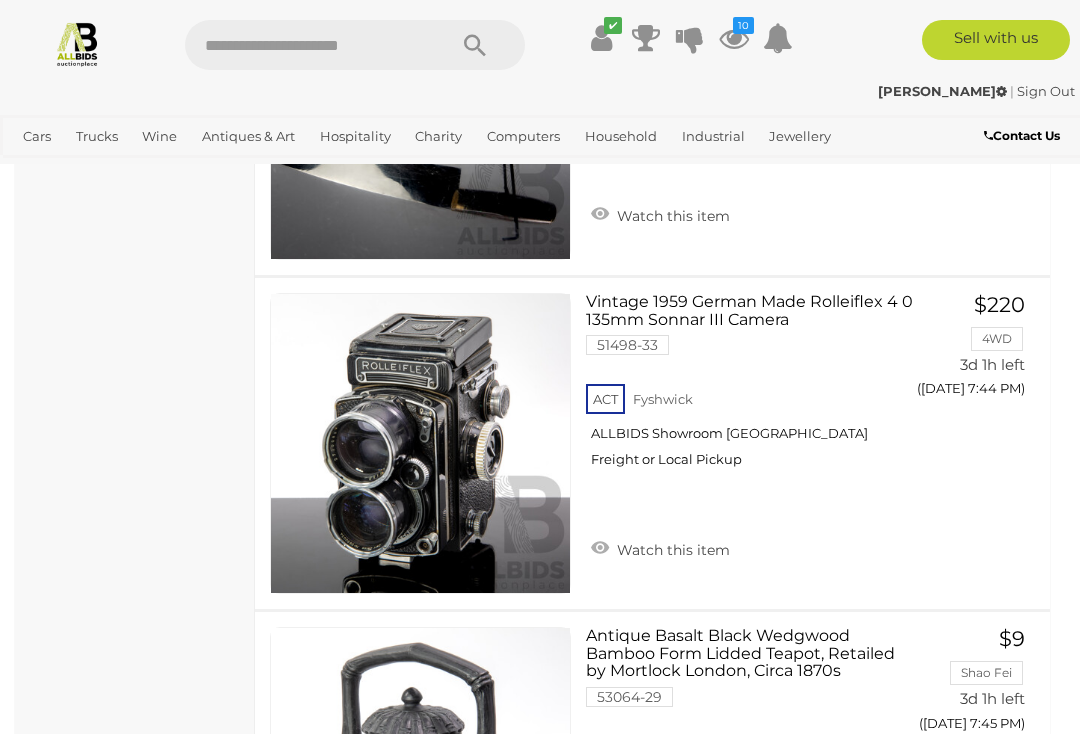 scroll, scrollTop: 15745, scrollLeft: 0, axis: vertical 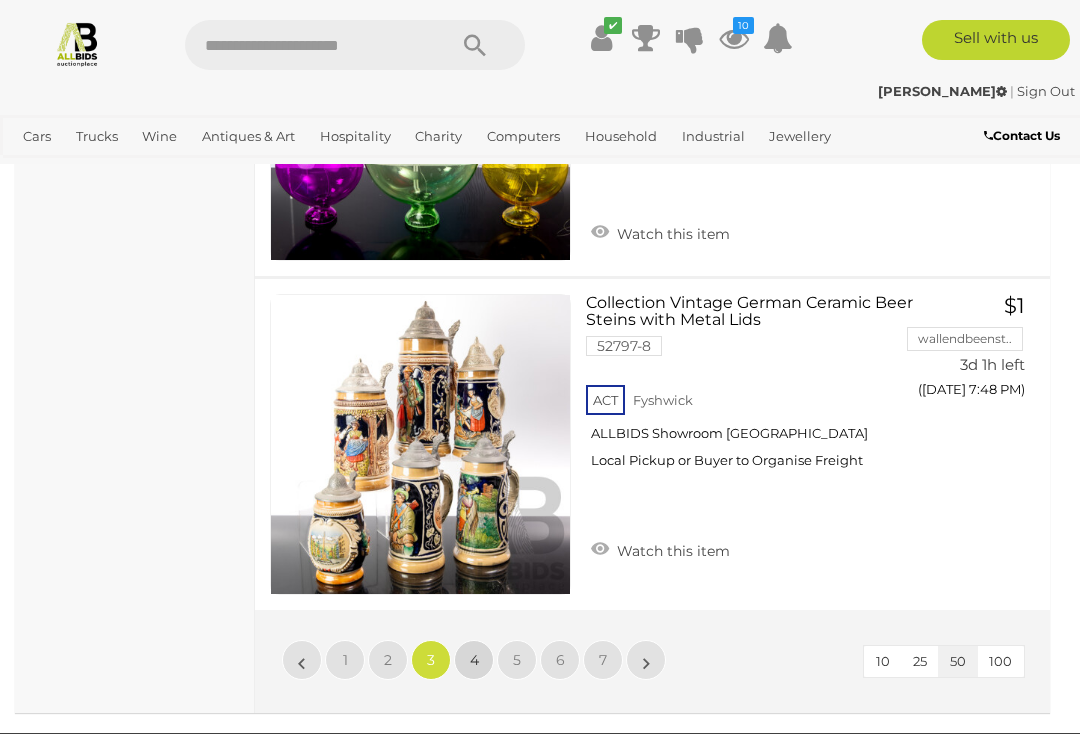 click on "4" at bounding box center [474, 660] 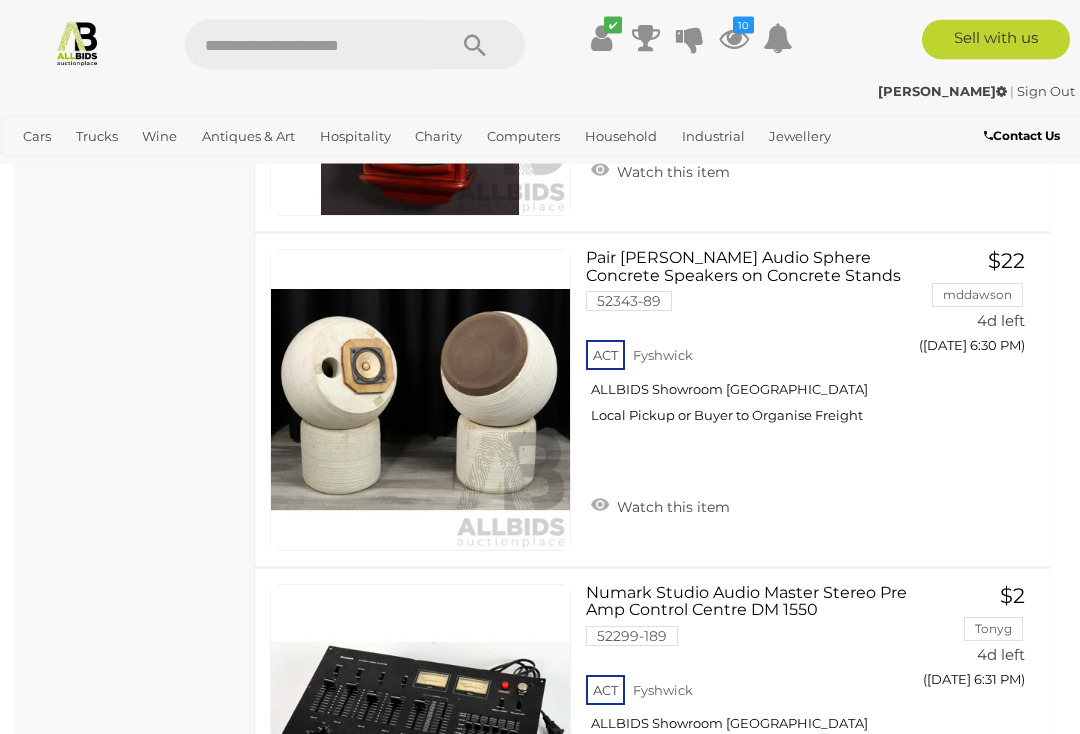 scroll, scrollTop: 5021, scrollLeft: 0, axis: vertical 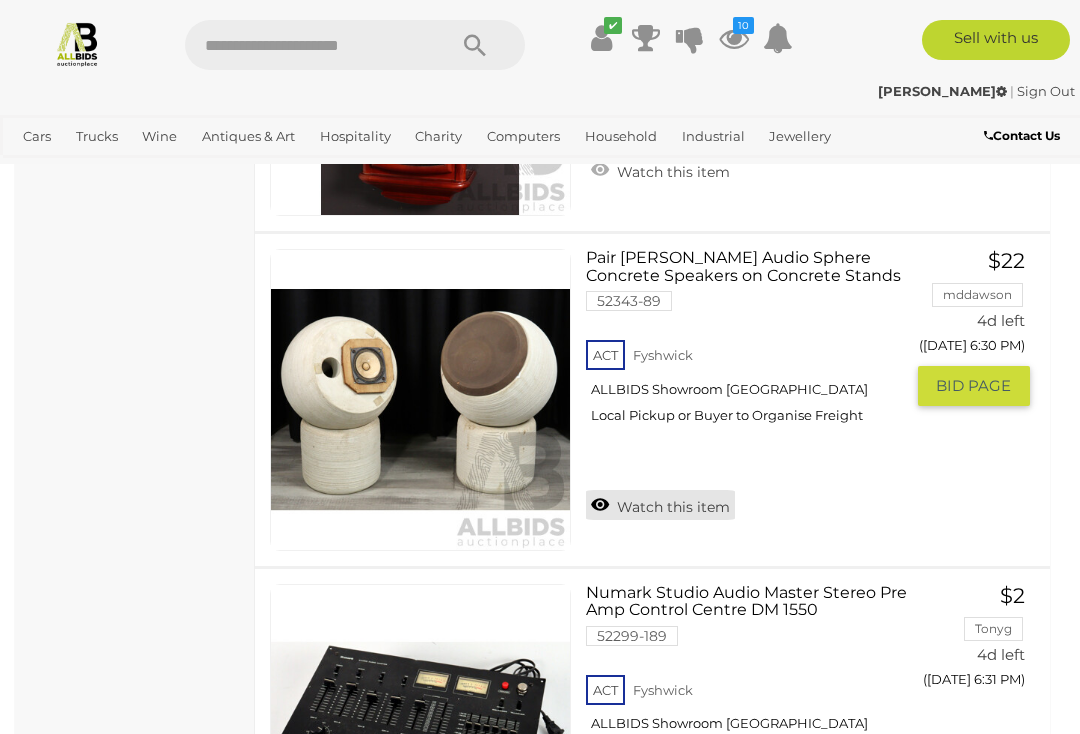 click on "Watch this item" at bounding box center [660, 505] 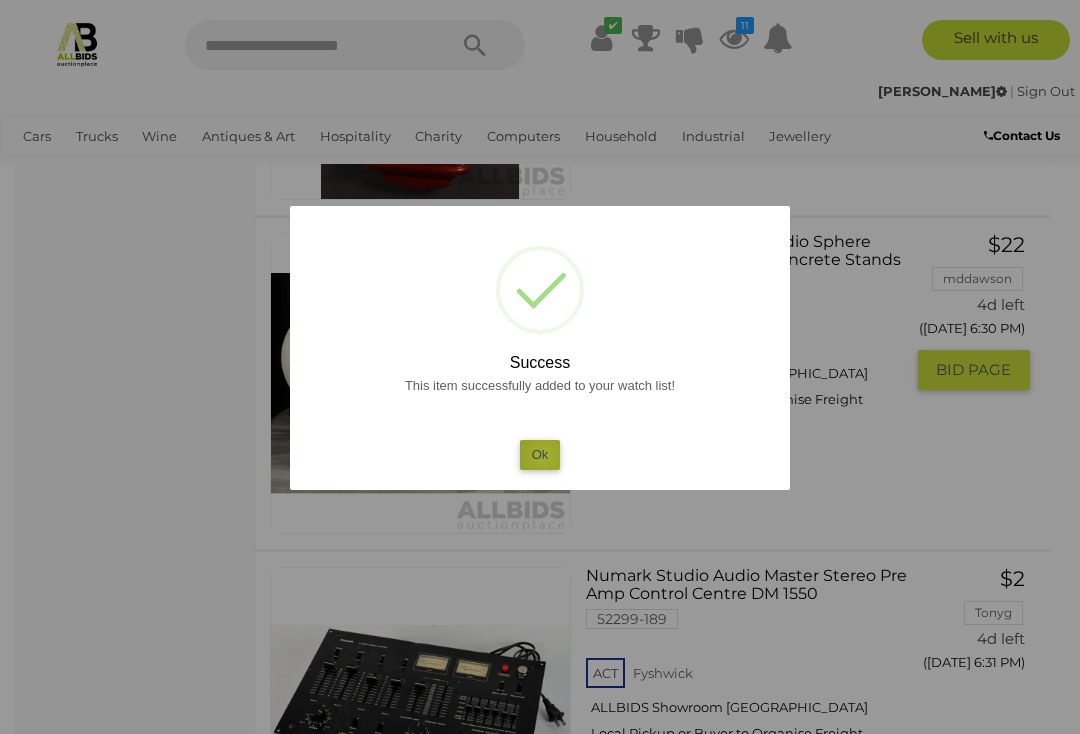 click on "Ok" at bounding box center (540, 454) 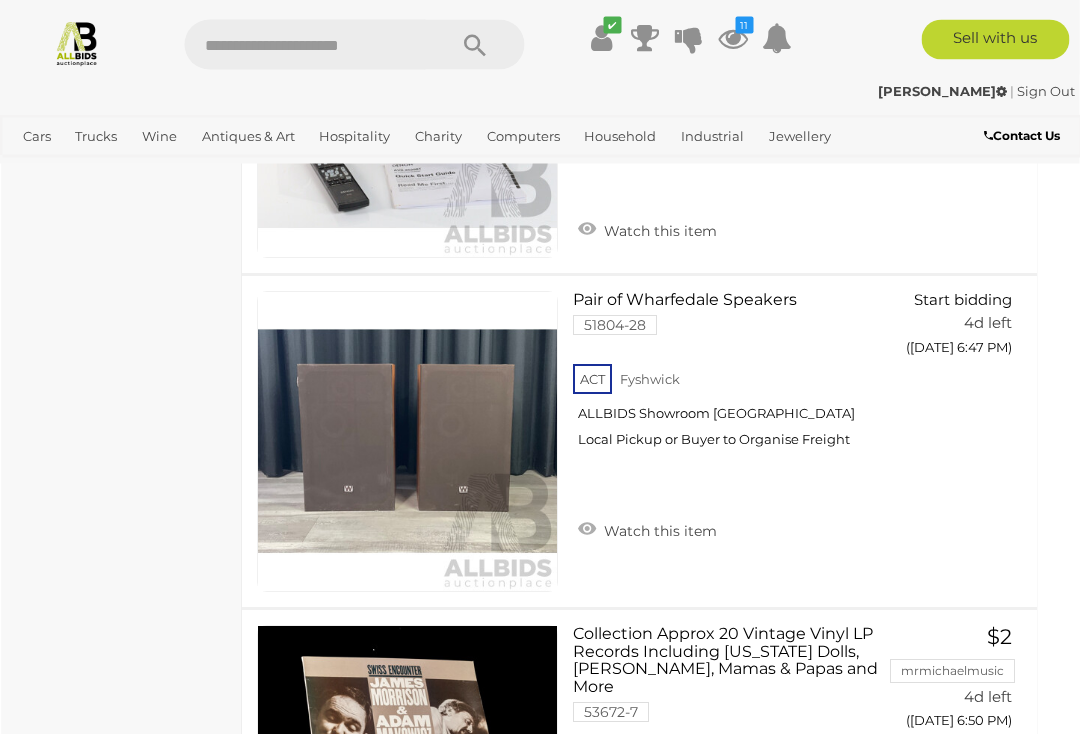 scroll, scrollTop: 9737, scrollLeft: 13, axis: both 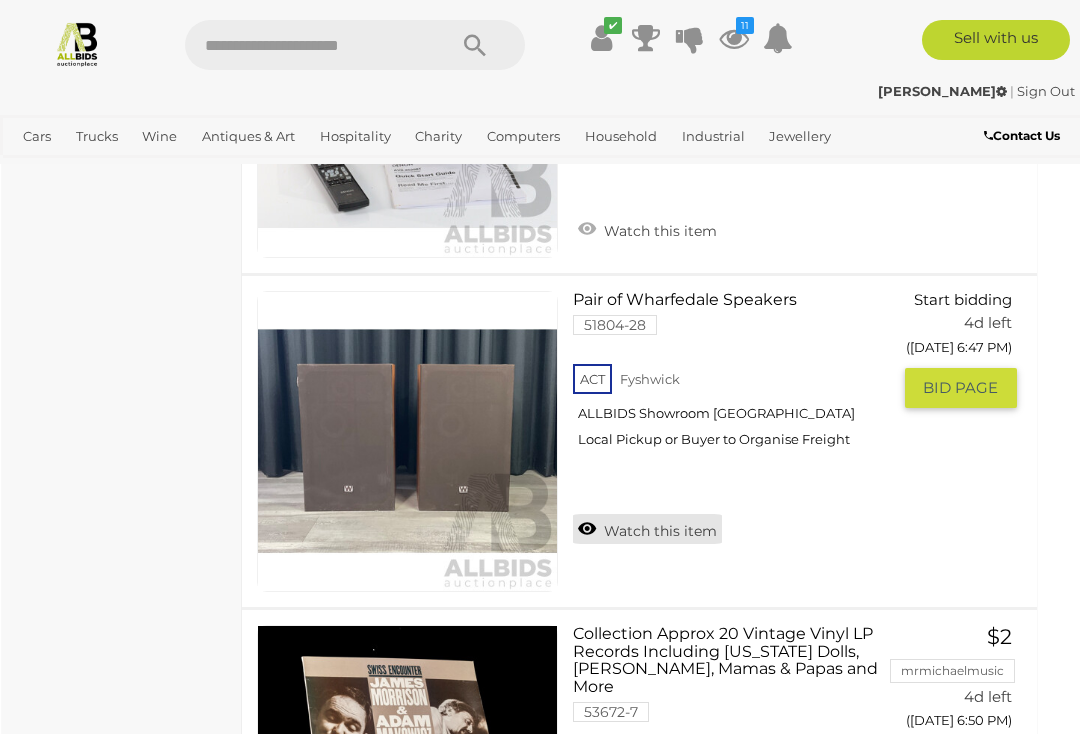 click on "Watch this item" at bounding box center [647, 529] 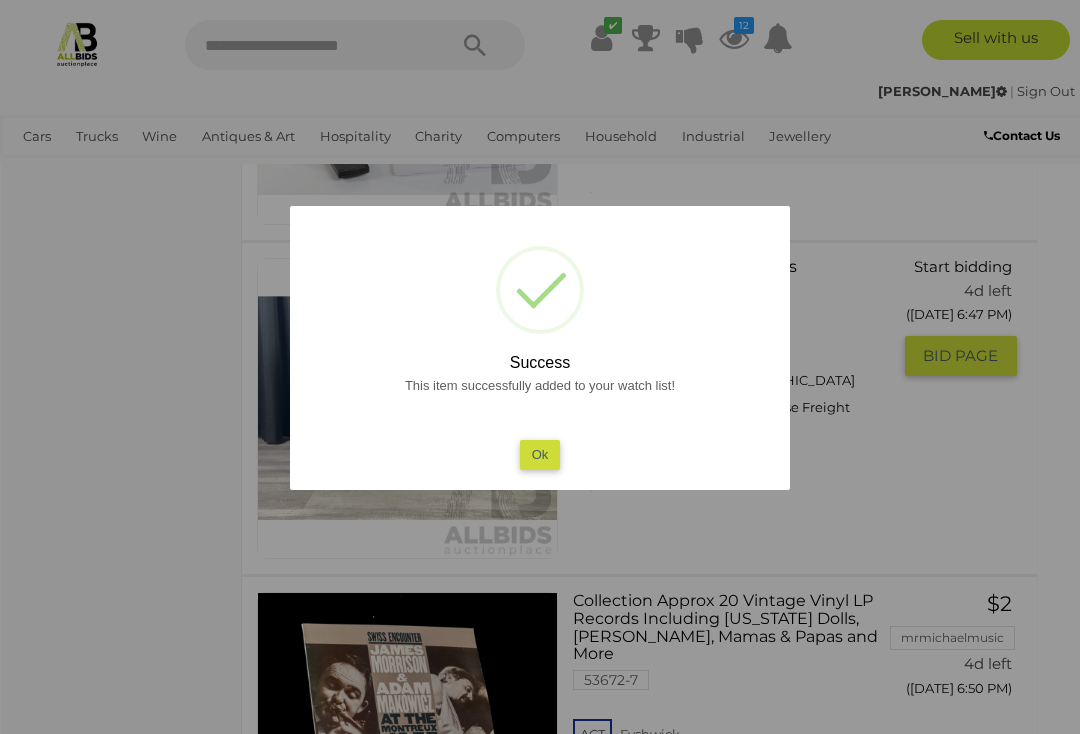 click on "Ok" at bounding box center (540, 454) 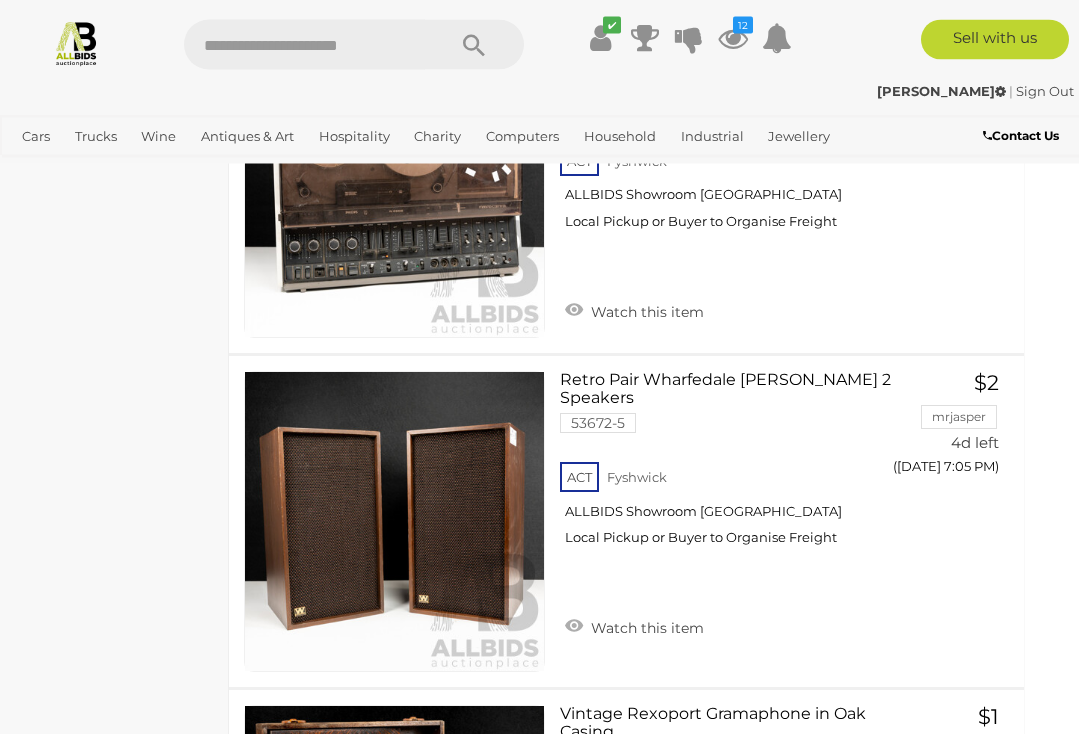 scroll, scrollTop: 14379, scrollLeft: 25, axis: both 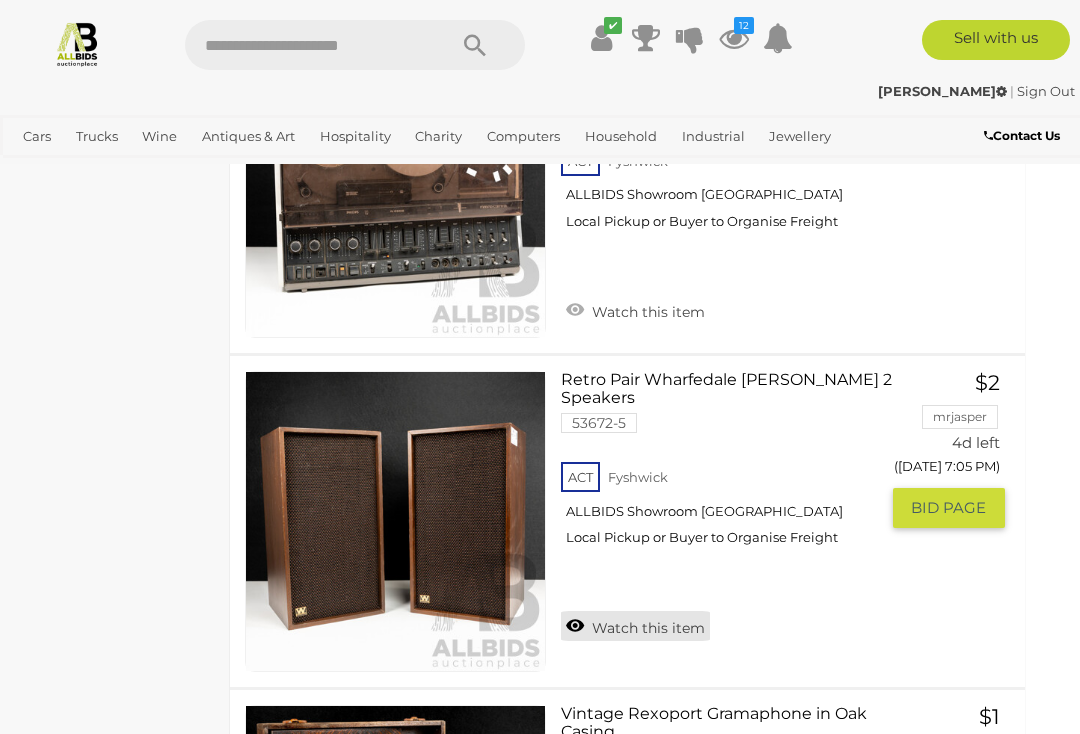 click on "Watch this item" at bounding box center [635, 626] 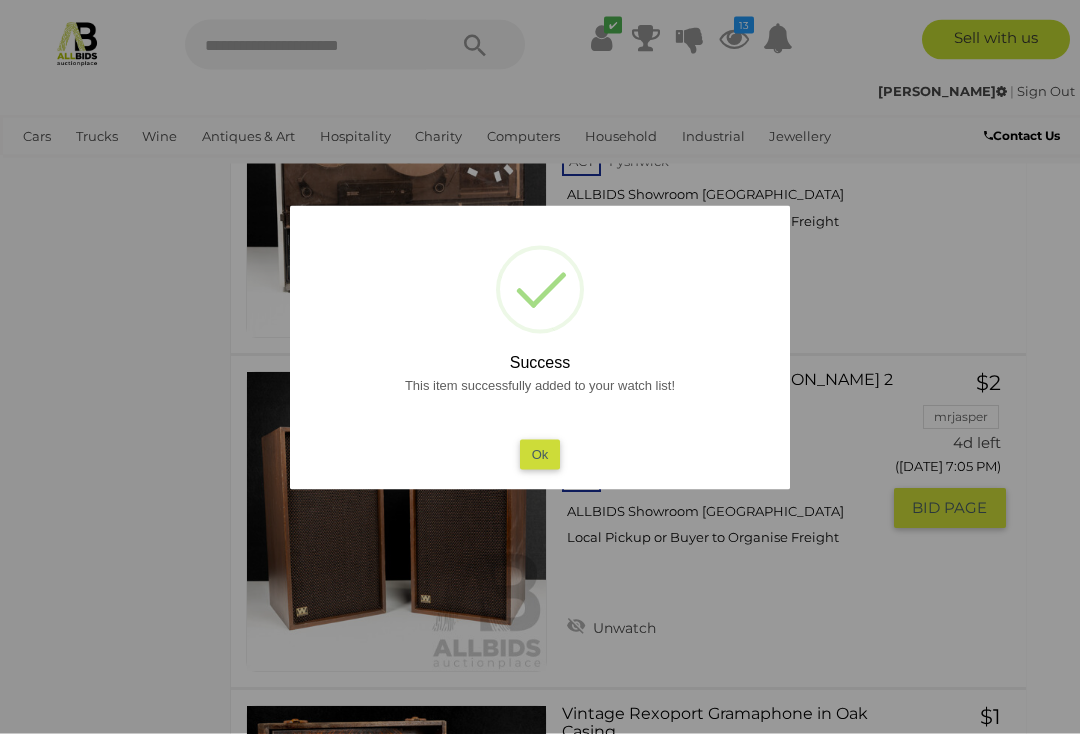 scroll, scrollTop: 14378, scrollLeft: 25, axis: both 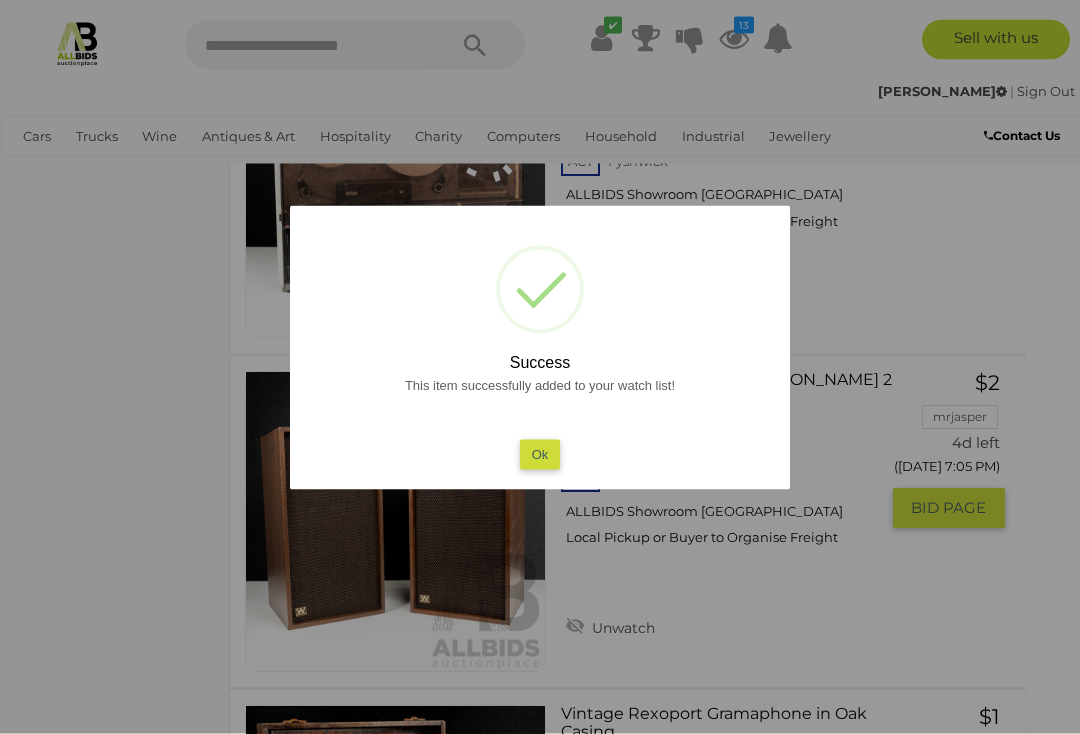 click on "Ok" at bounding box center [540, 454] 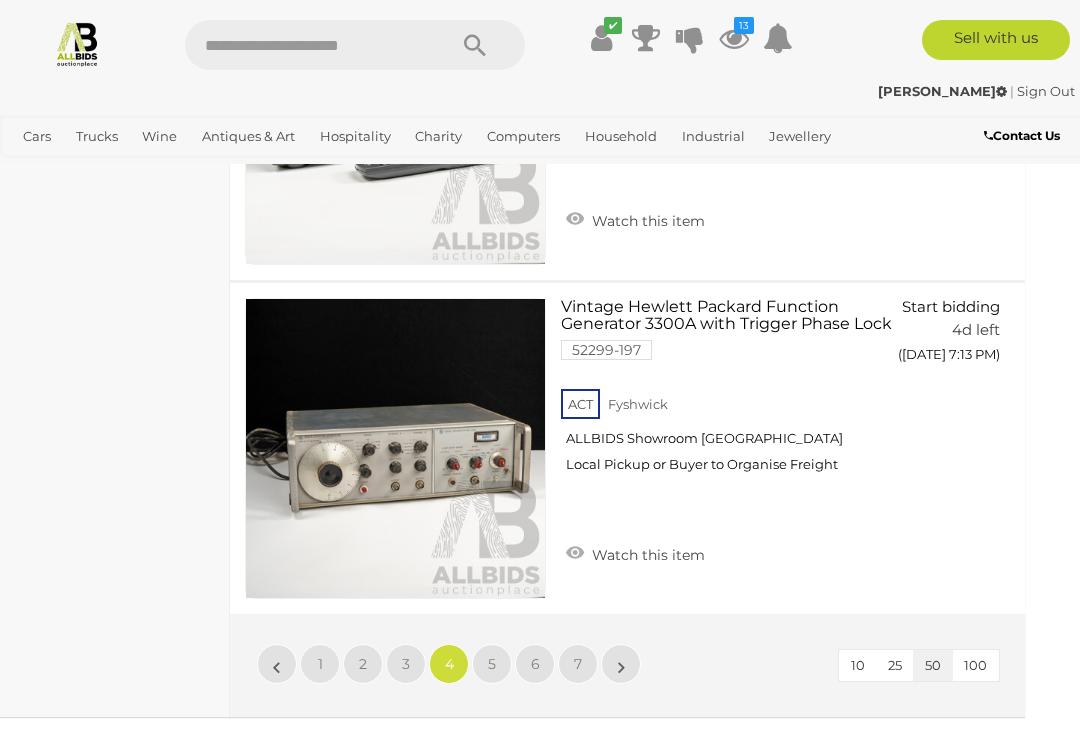 scroll, scrollTop: 16790, scrollLeft: 25, axis: both 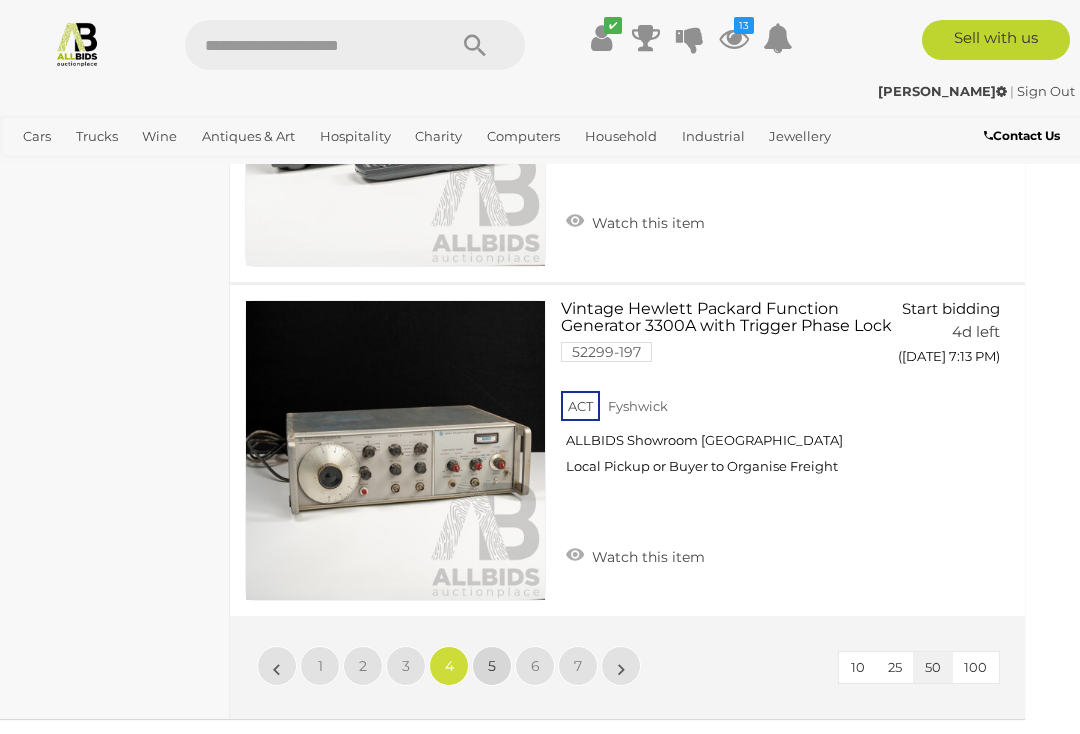 click on "5" at bounding box center (492, 666) 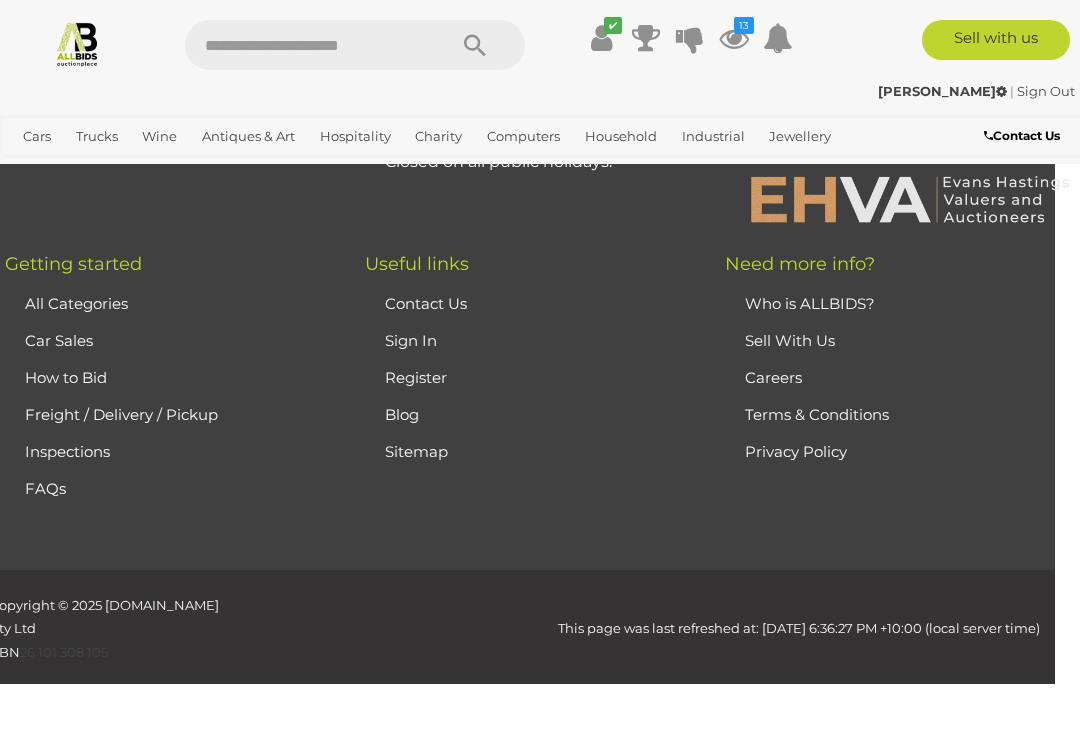 scroll, scrollTop: 292, scrollLeft: 0, axis: vertical 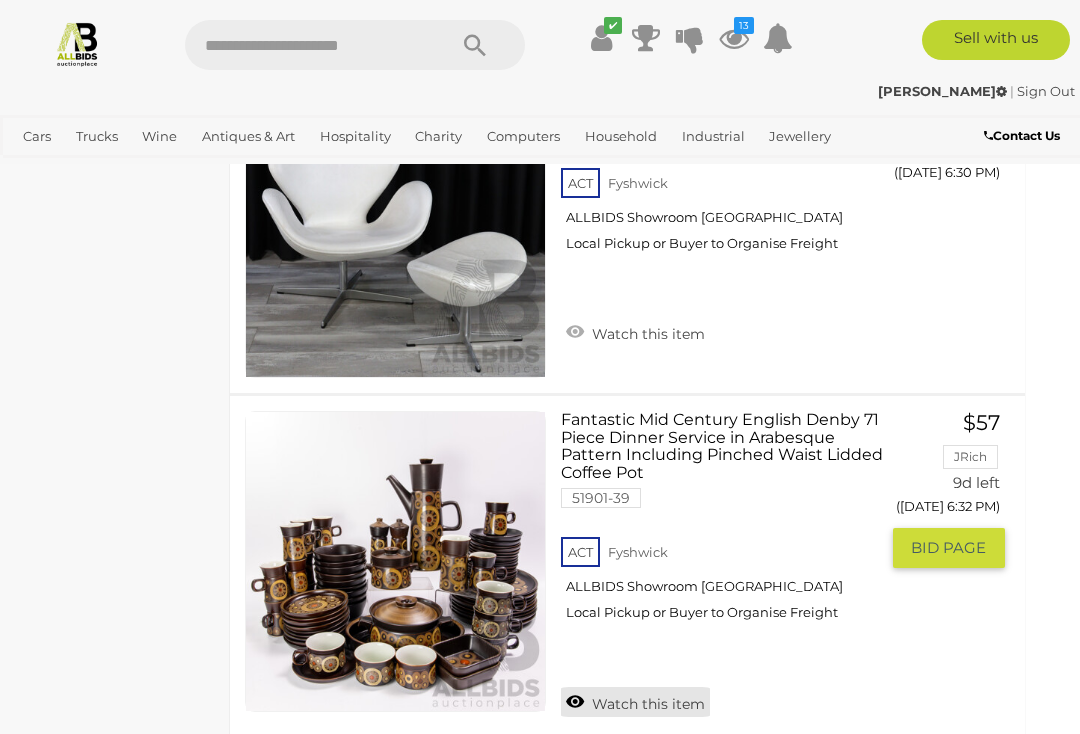 click on "Watch this item" at bounding box center [635, 702] 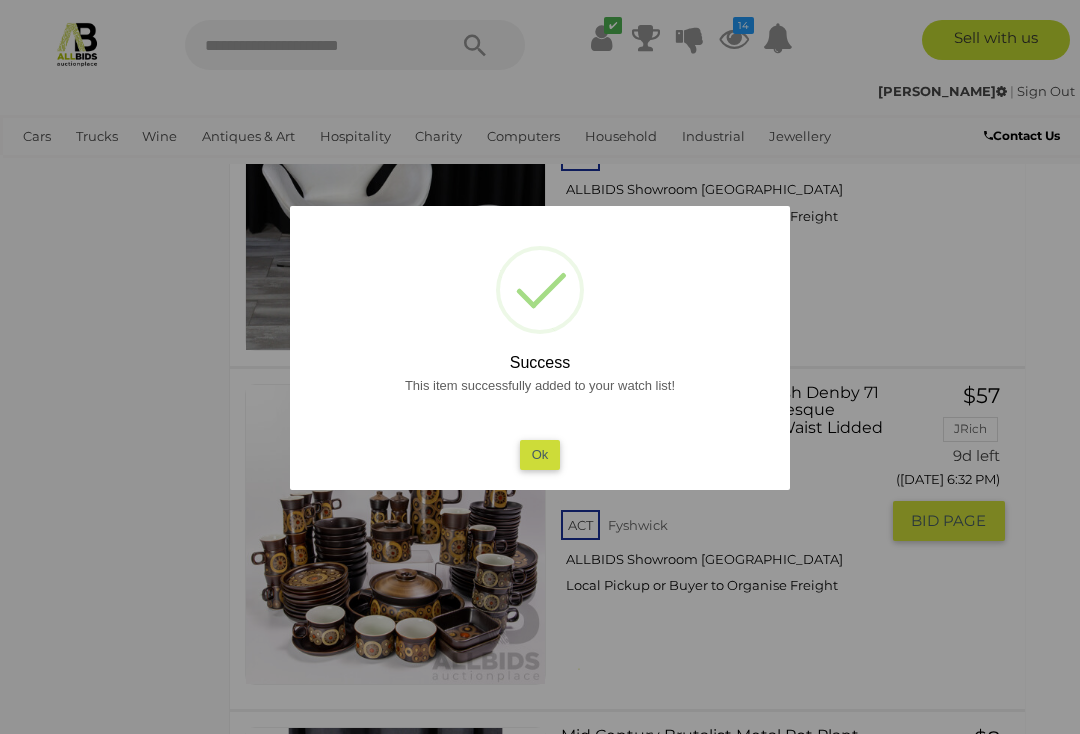 click on "Ok" at bounding box center (540, 454) 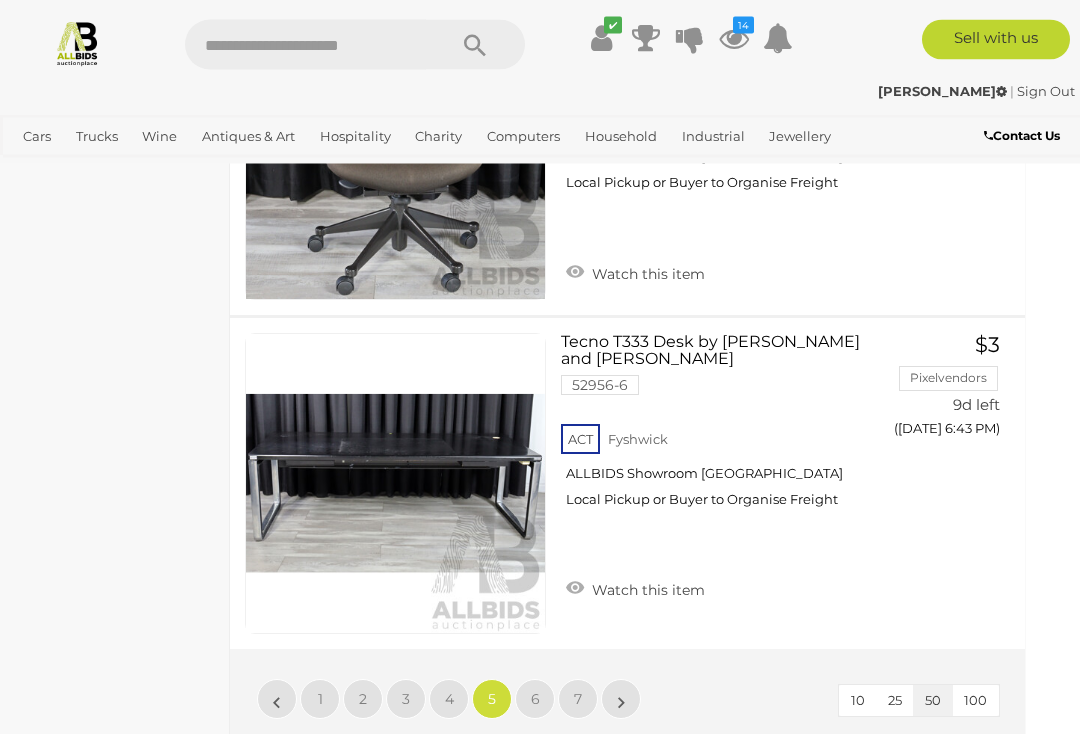 scroll, scrollTop: 16679, scrollLeft: 25, axis: both 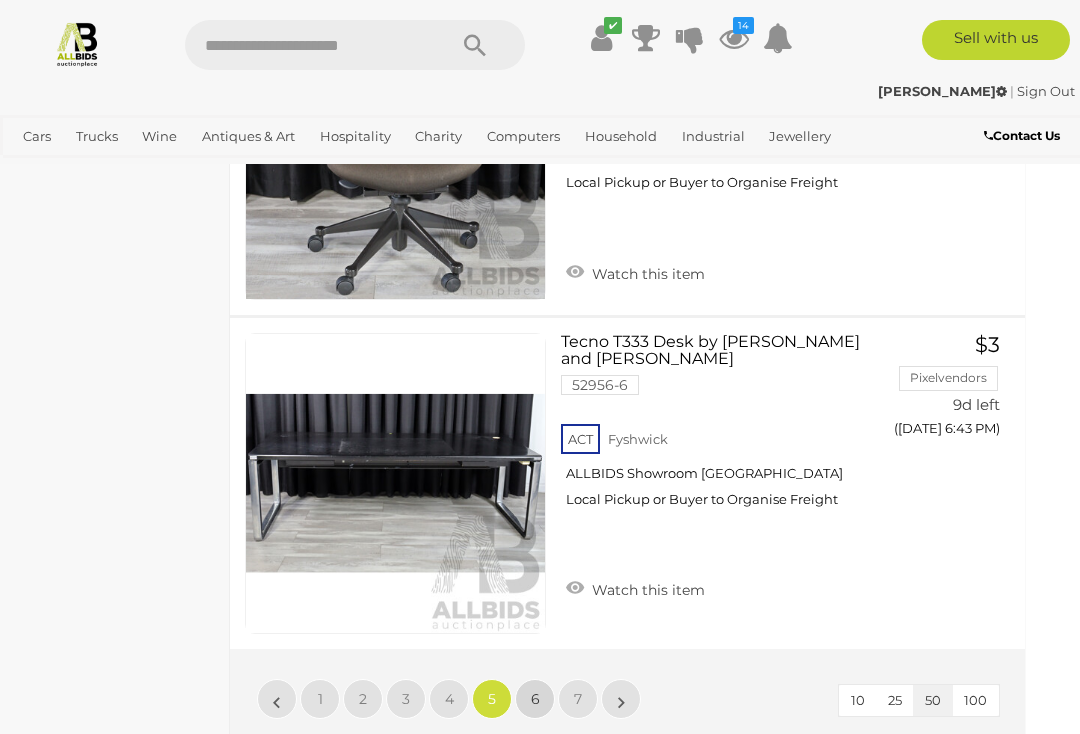 click on "6" at bounding box center (535, 699) 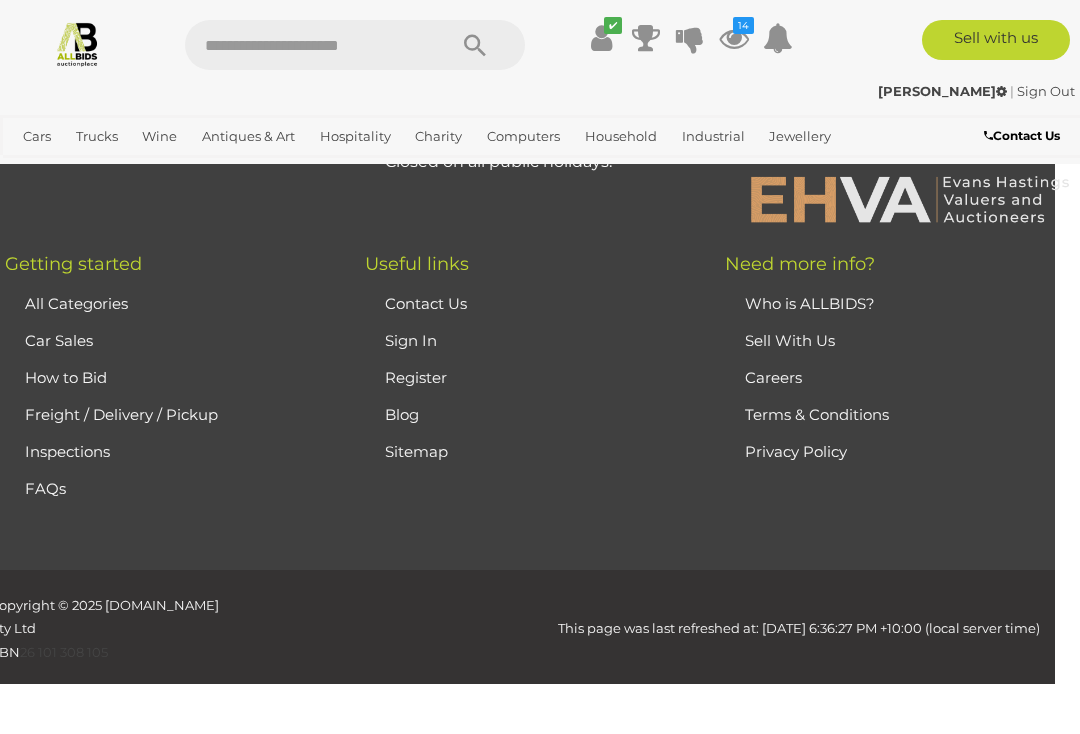 scroll, scrollTop: 292, scrollLeft: 0, axis: vertical 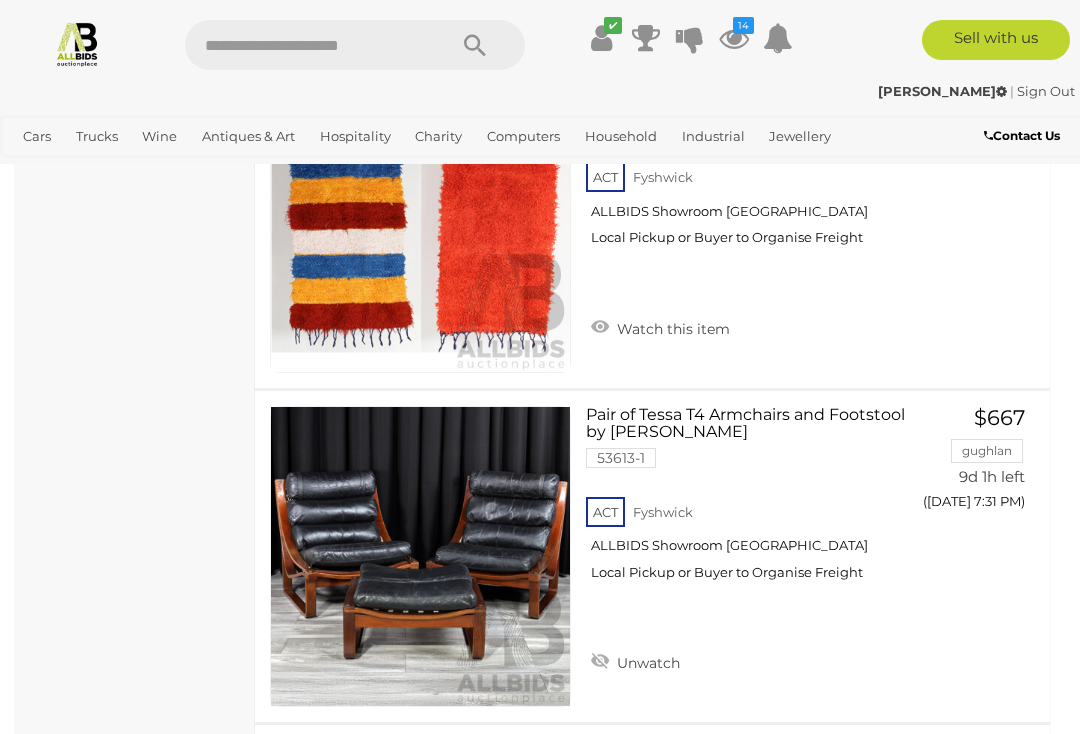 click on "Antiques Auctions
Alert this sale
Location
ACT (2)" at bounding box center [135, -6763] 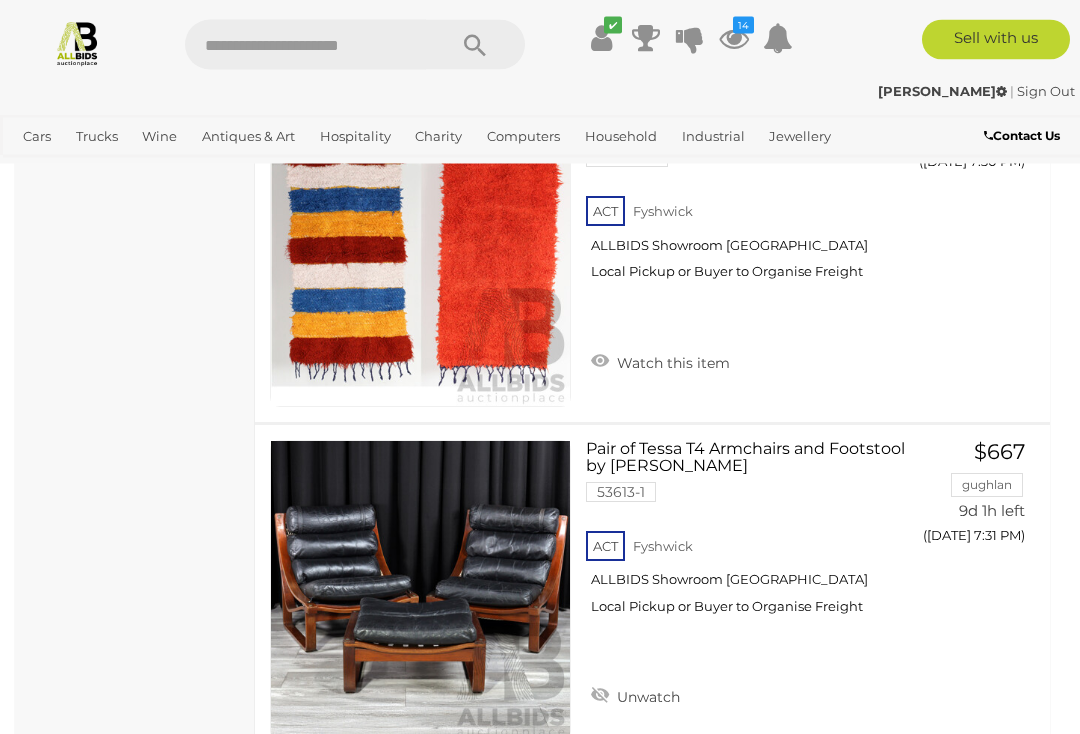 scroll, scrollTop: 15533, scrollLeft: 0, axis: vertical 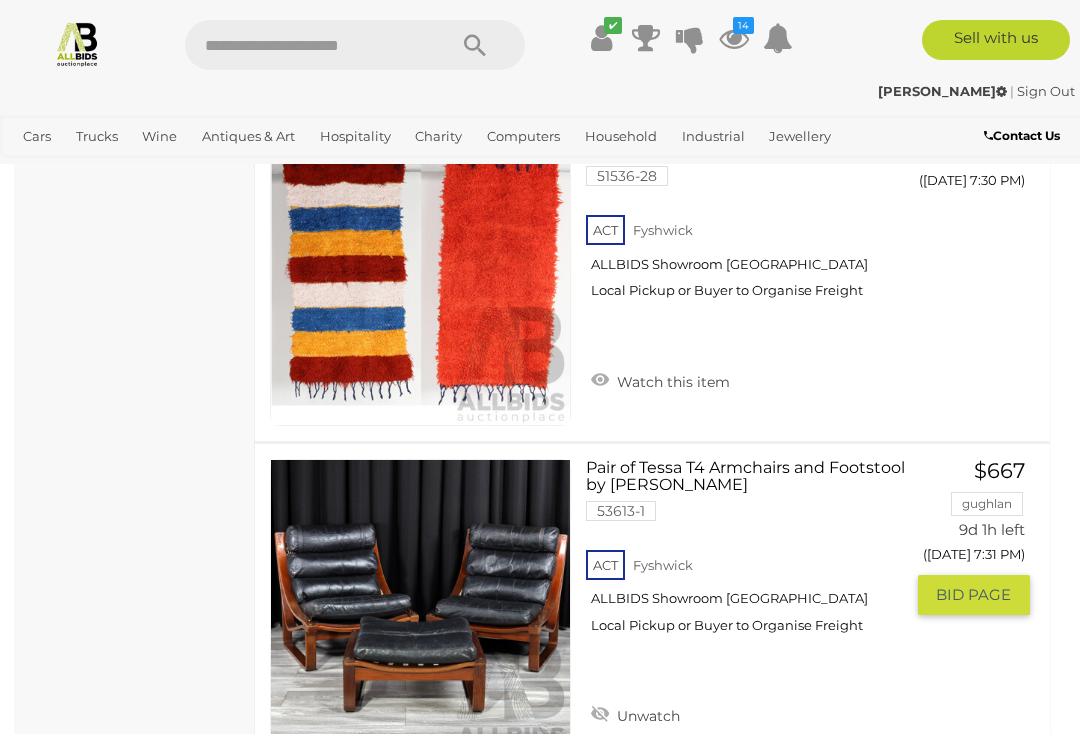 click at bounding box center [420, 609] 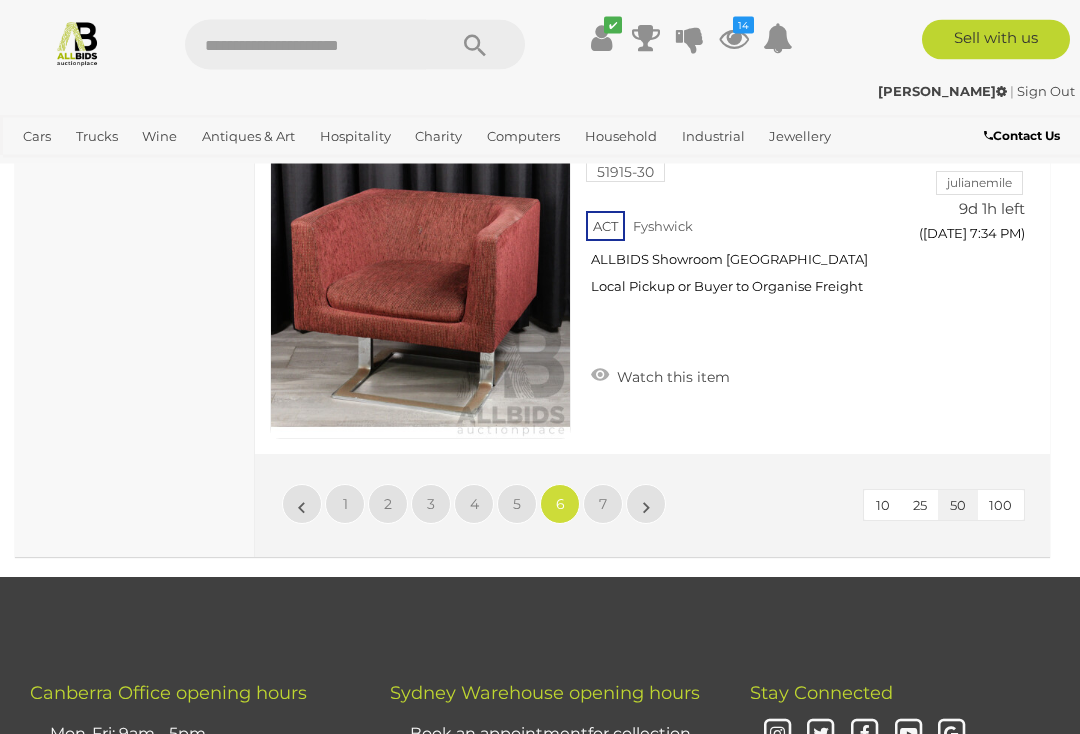 scroll, scrollTop: 16849, scrollLeft: 0, axis: vertical 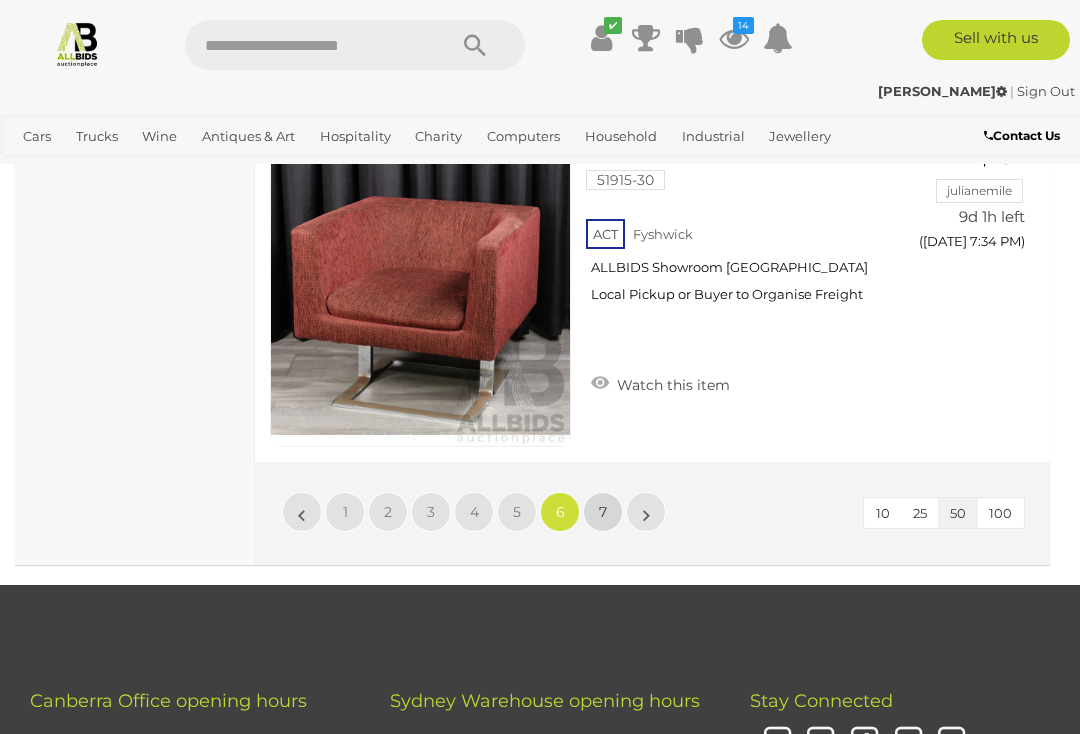 click on "7" at bounding box center (603, 512) 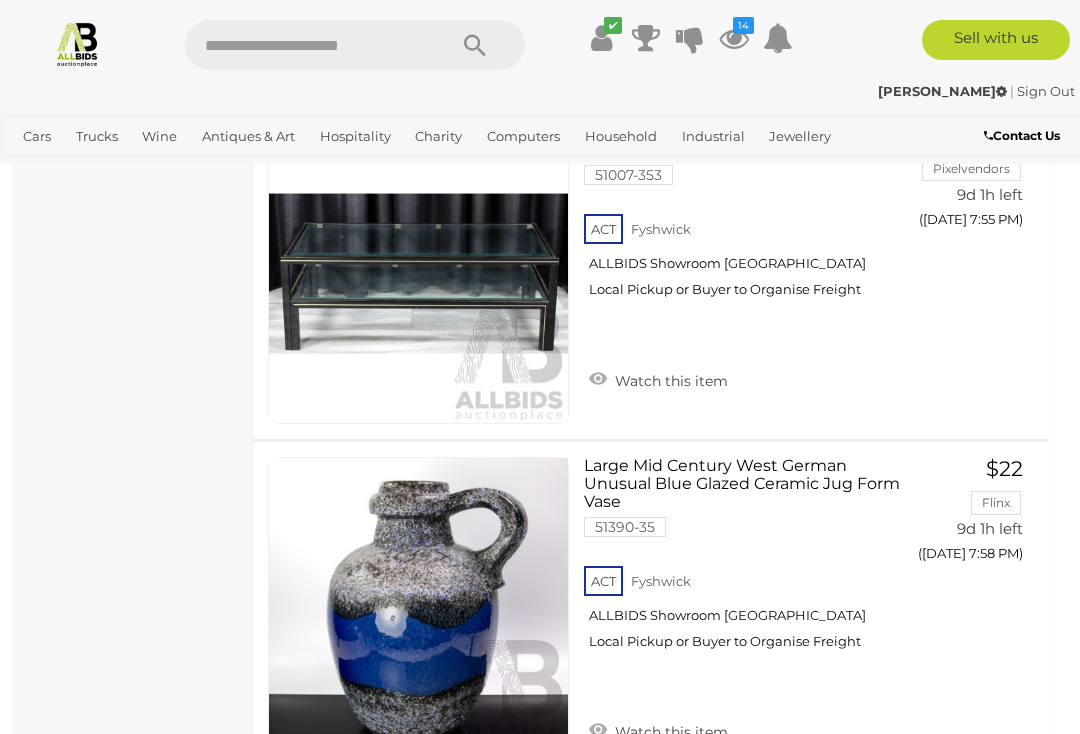 scroll, scrollTop: 5069, scrollLeft: 25, axis: both 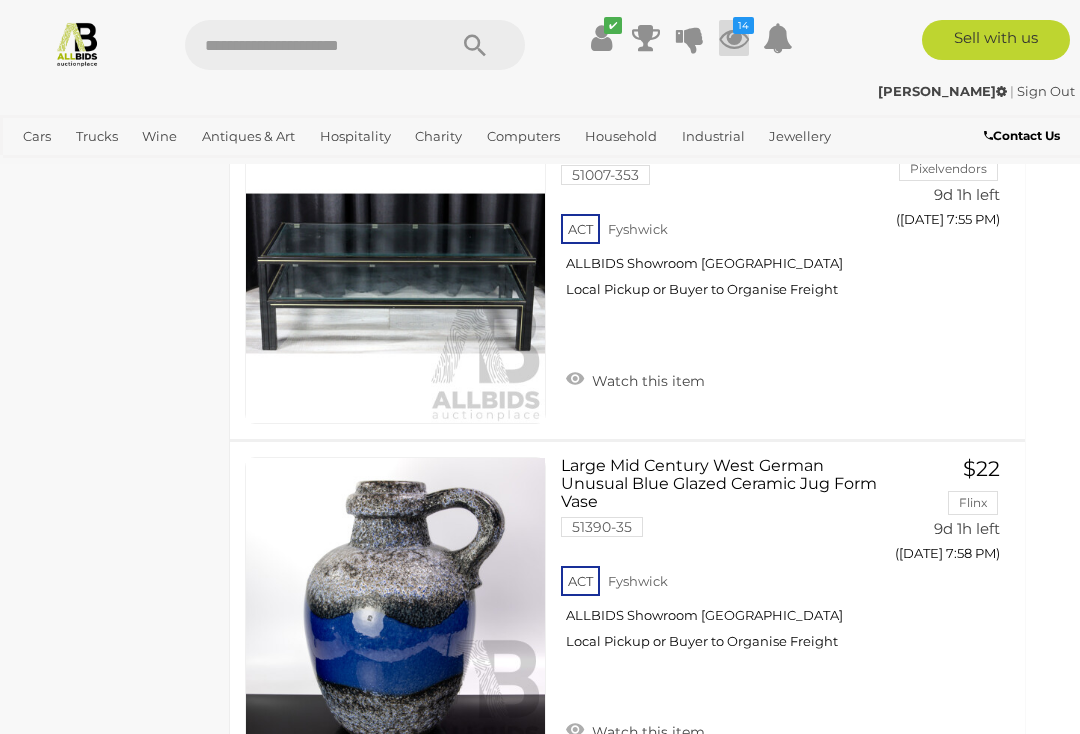click at bounding box center [734, 38] 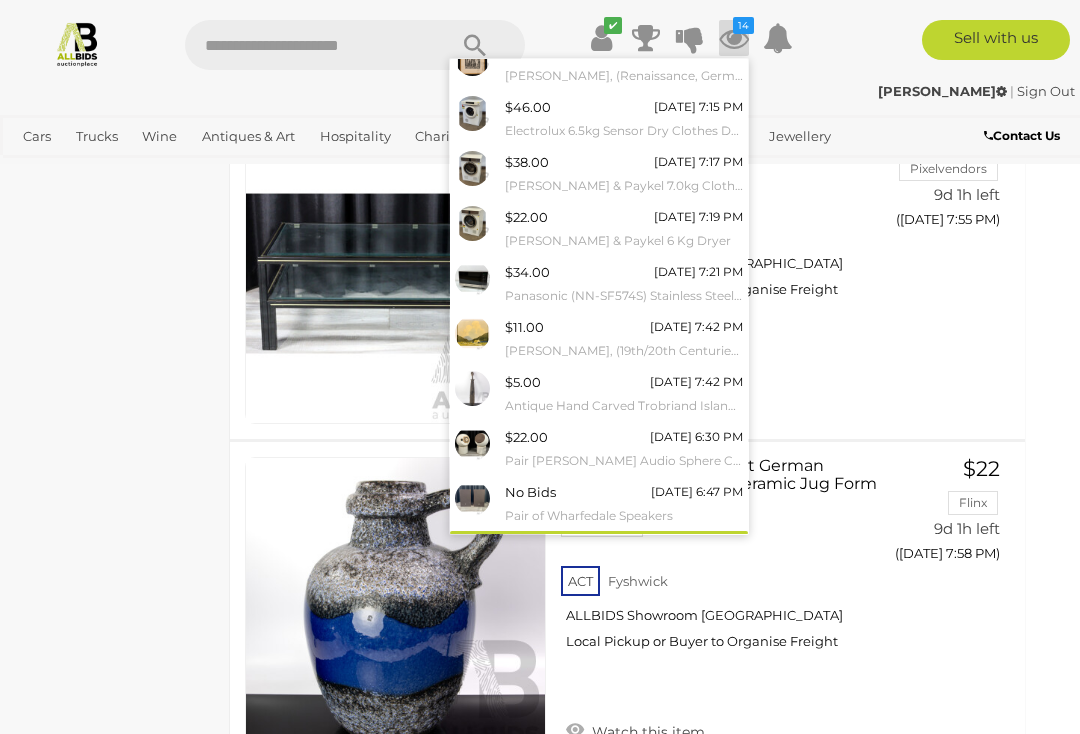 scroll, scrollTop: 129, scrollLeft: 0, axis: vertical 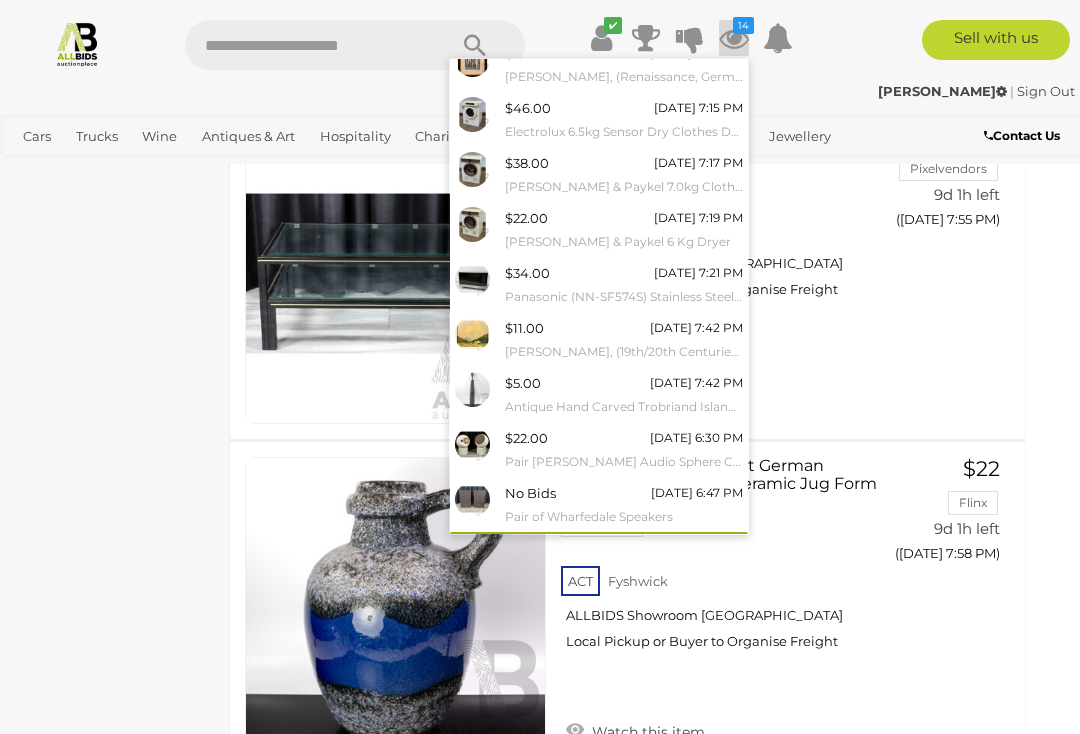 click on "View All" at bounding box center (599, 549) 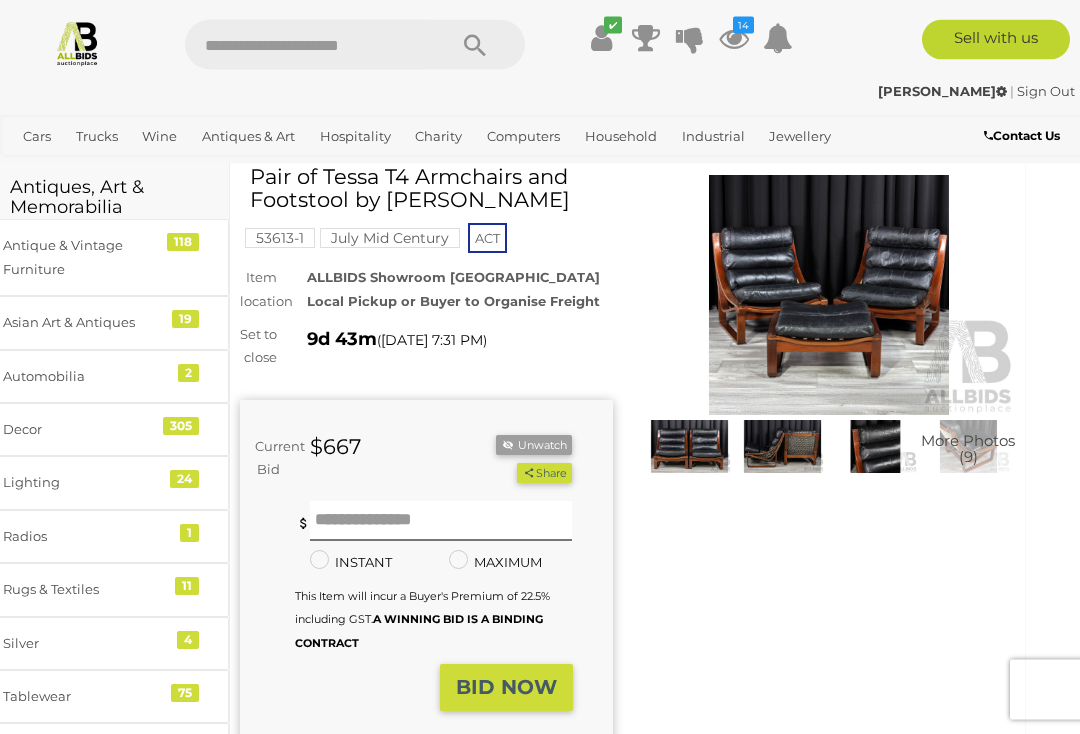scroll, scrollTop: 0, scrollLeft: 25, axis: horizontal 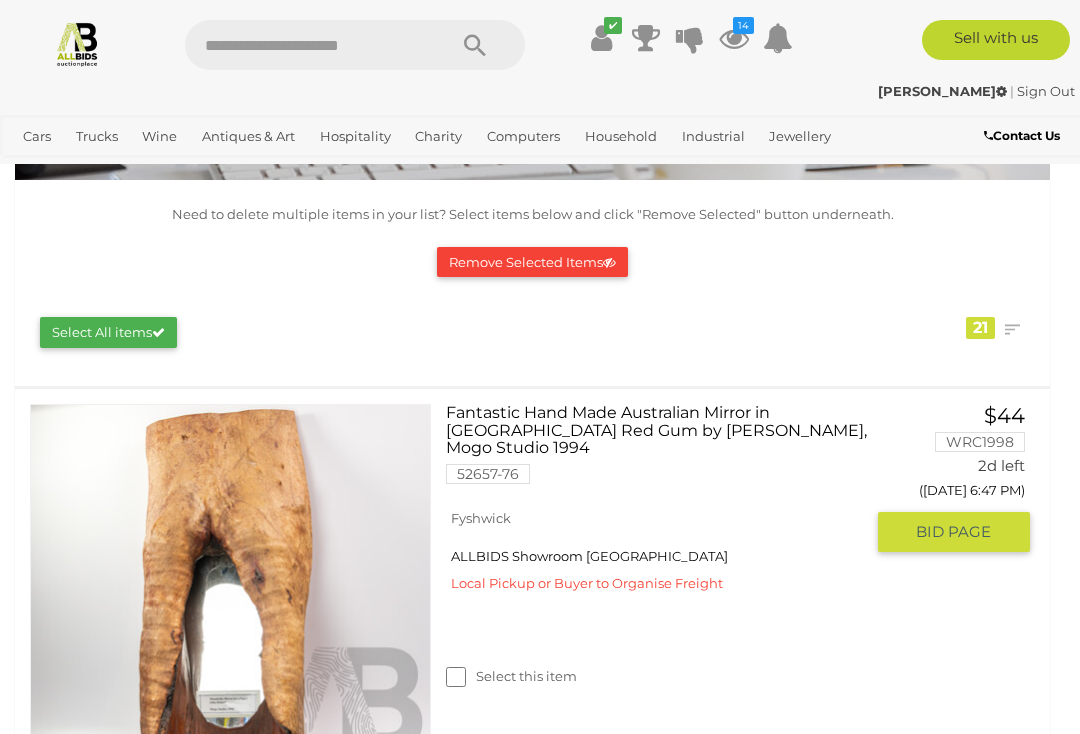 click on "Fantastic Hand Made Australian Mirror in [GEOGRAPHIC_DATA] Red Gum by [PERSON_NAME], Mogo Studio 1994
52657-76" at bounding box center [661, 451] 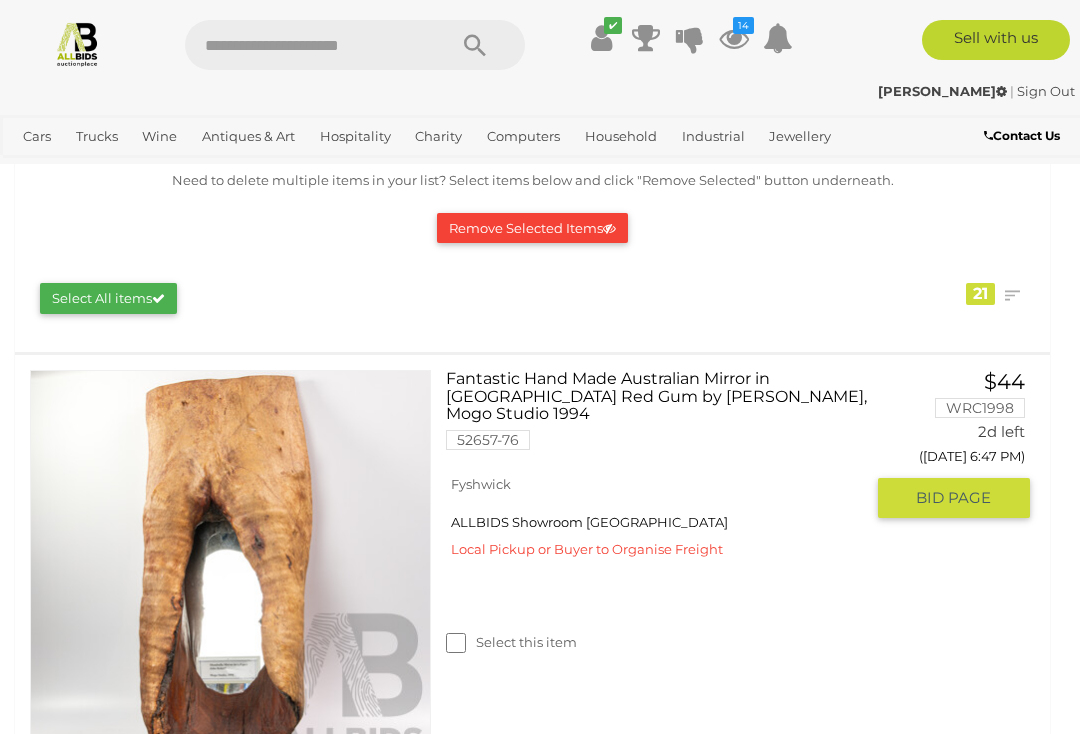 scroll, scrollTop: 222, scrollLeft: 0, axis: vertical 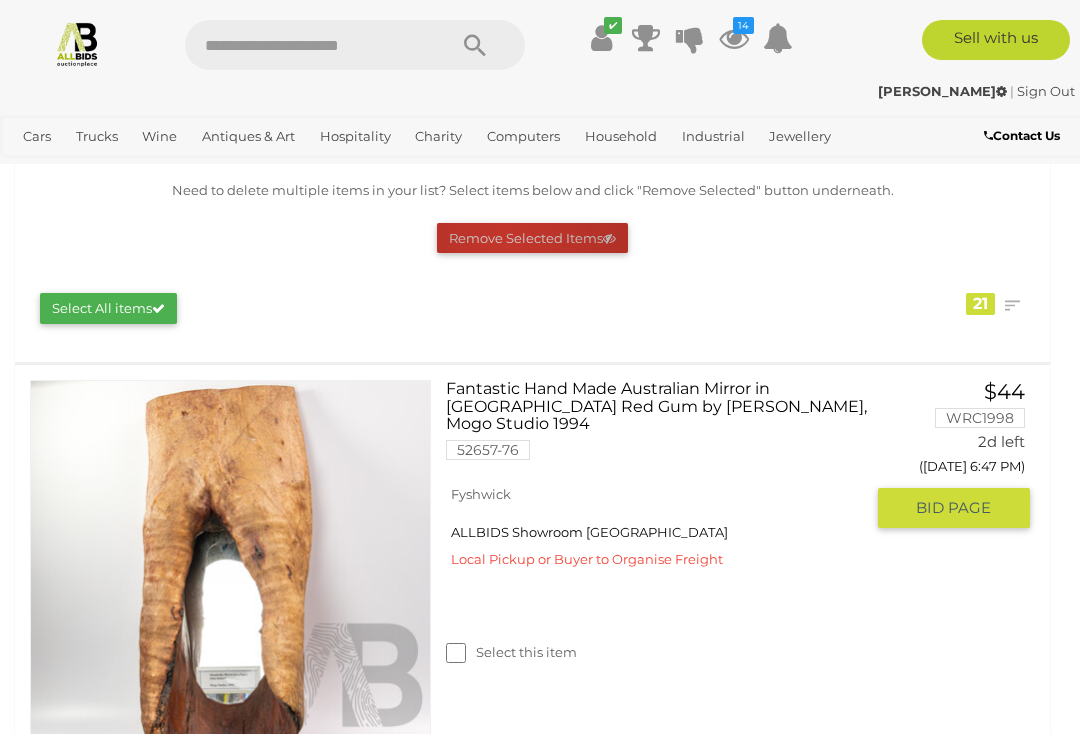 click on "Remove Selected Items" at bounding box center (532, 238) 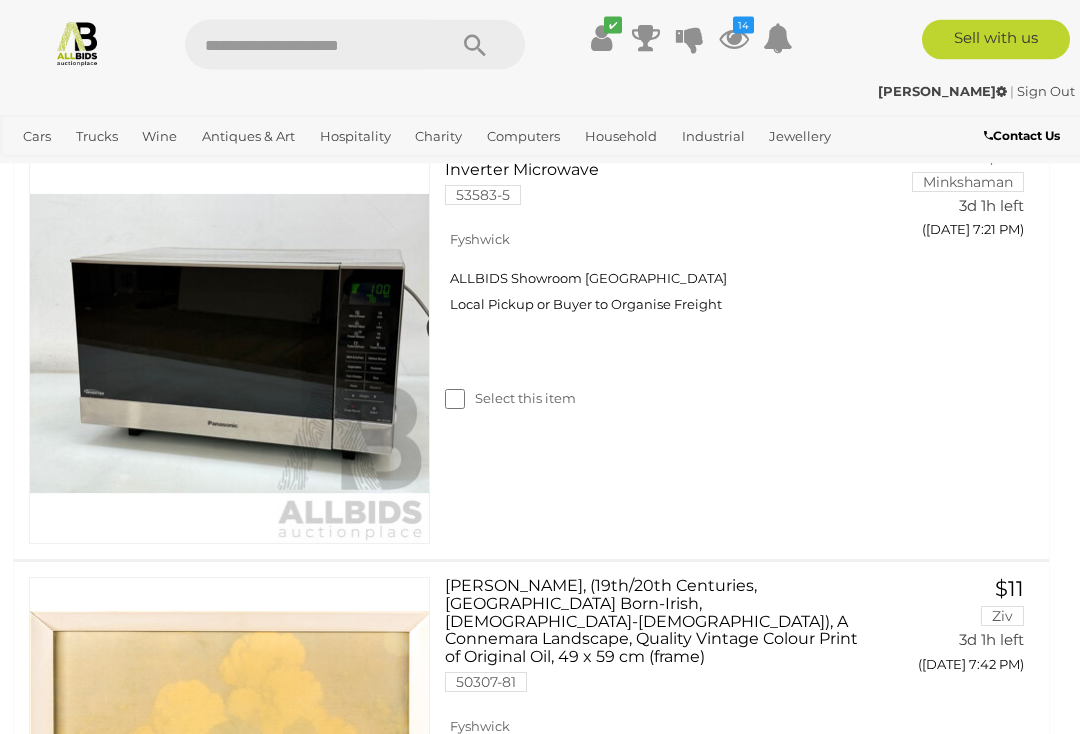 scroll, scrollTop: 2649, scrollLeft: 1, axis: both 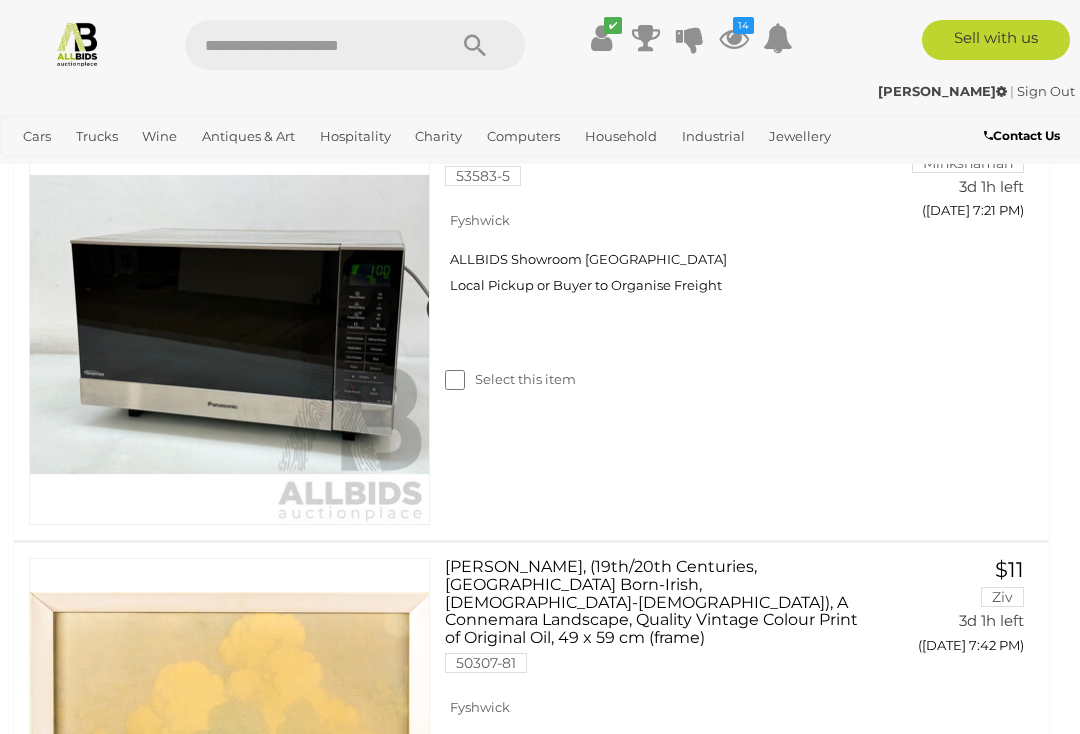 click at bounding box center (229, 1193) 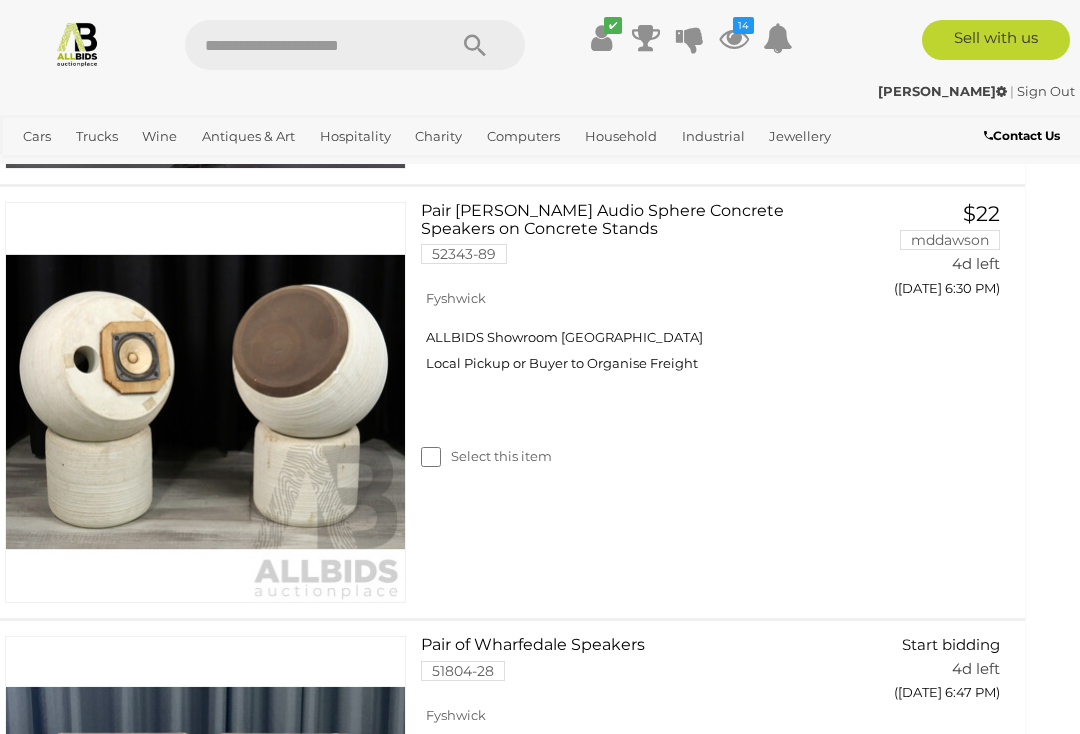 scroll, scrollTop: 3811, scrollLeft: 25, axis: both 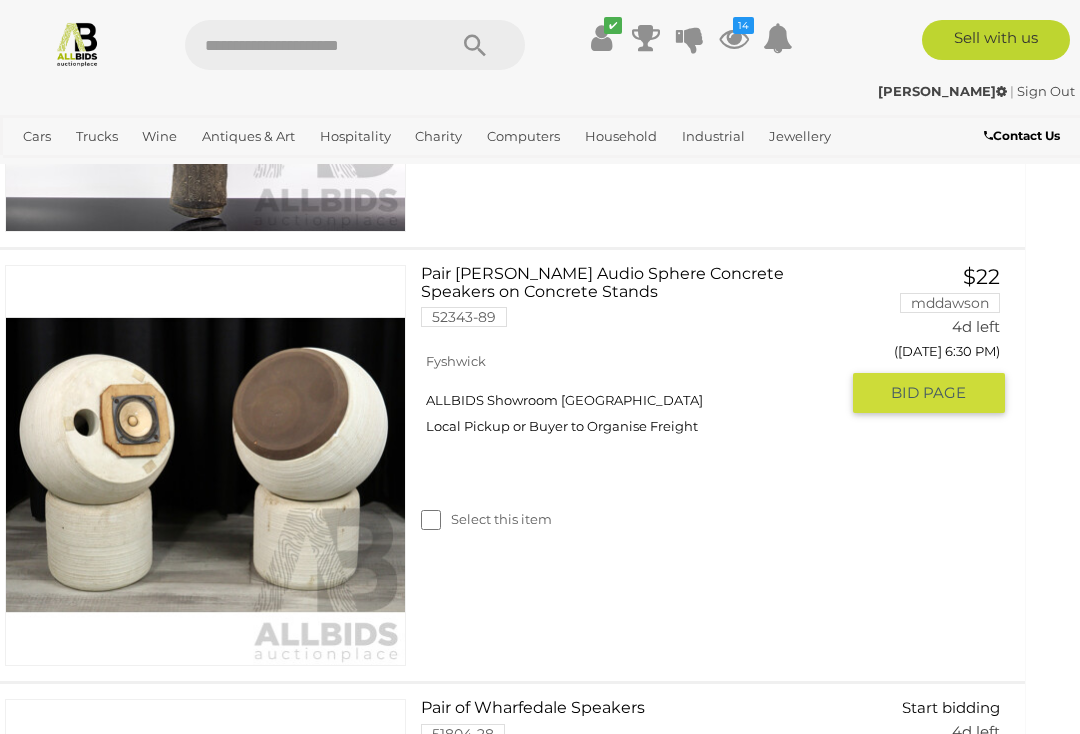 click on "Pair Michael Brown Audio Sphere Concrete Speakers on Concrete Stands
52343-89" at bounding box center [636, 303] 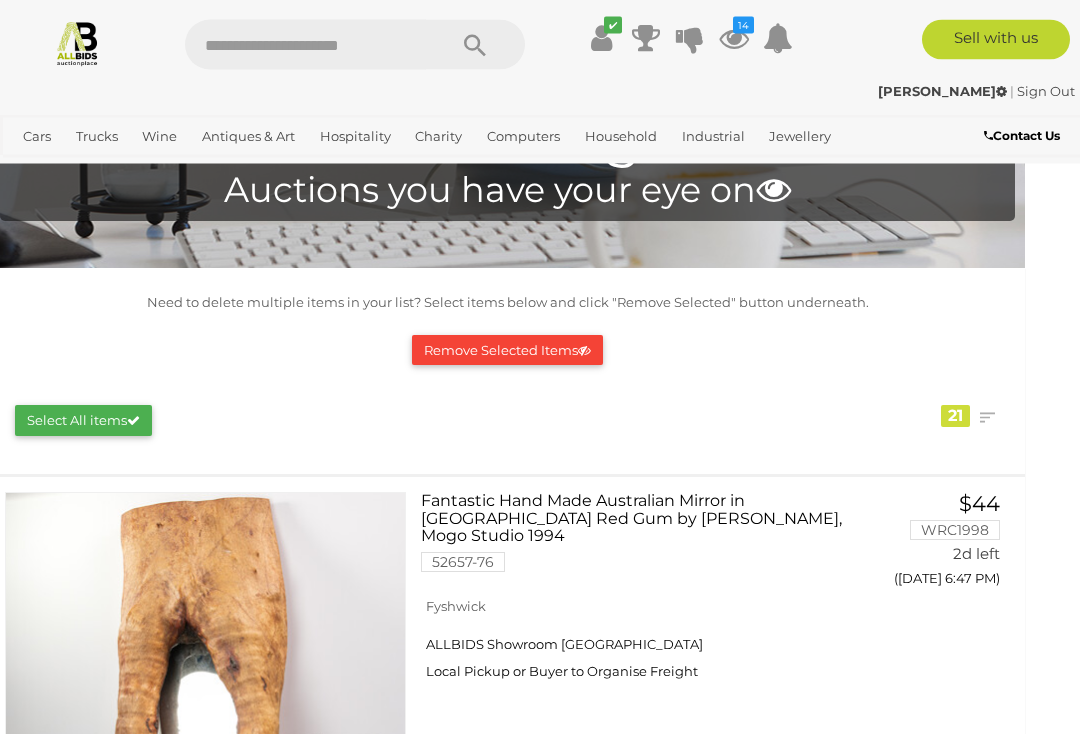 scroll, scrollTop: 0, scrollLeft: 25, axis: horizontal 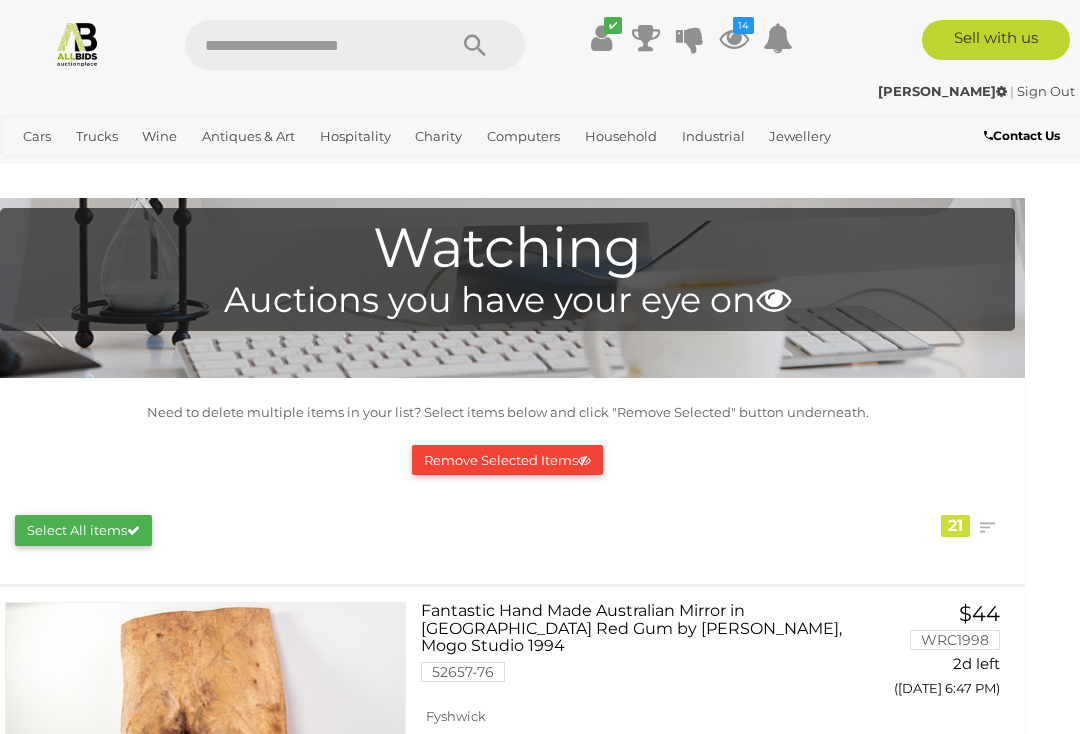 click on "Remove Selected Items" at bounding box center [507, 460] 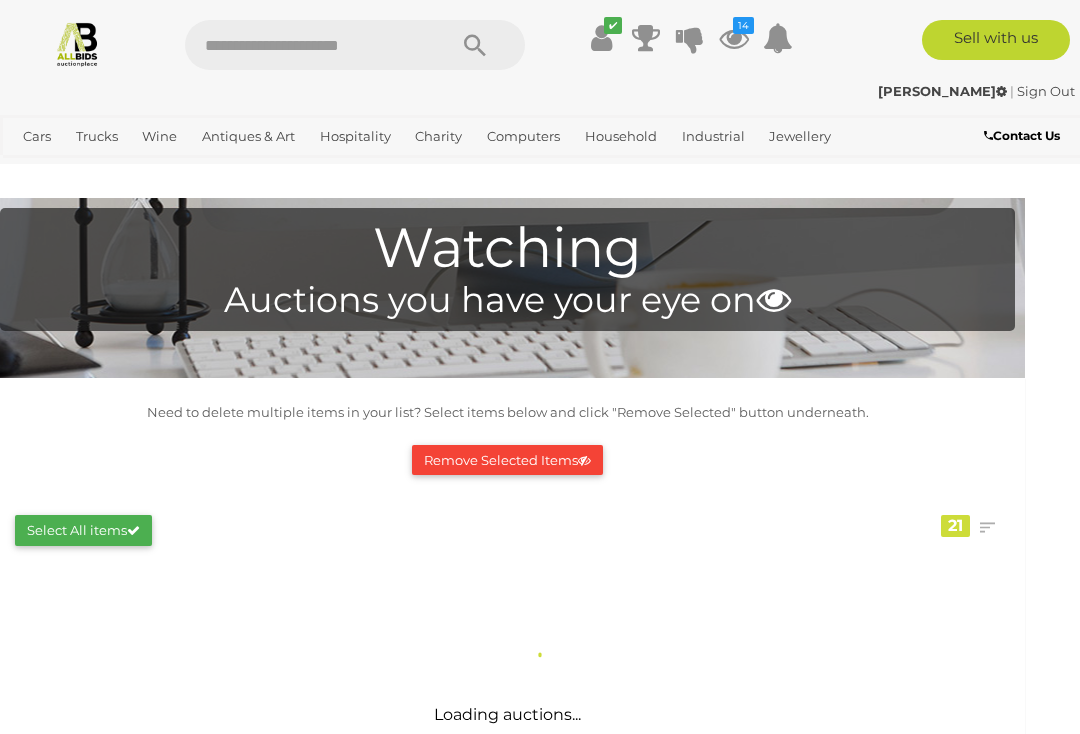 click on "Remove Selected Items" at bounding box center (507, 460) 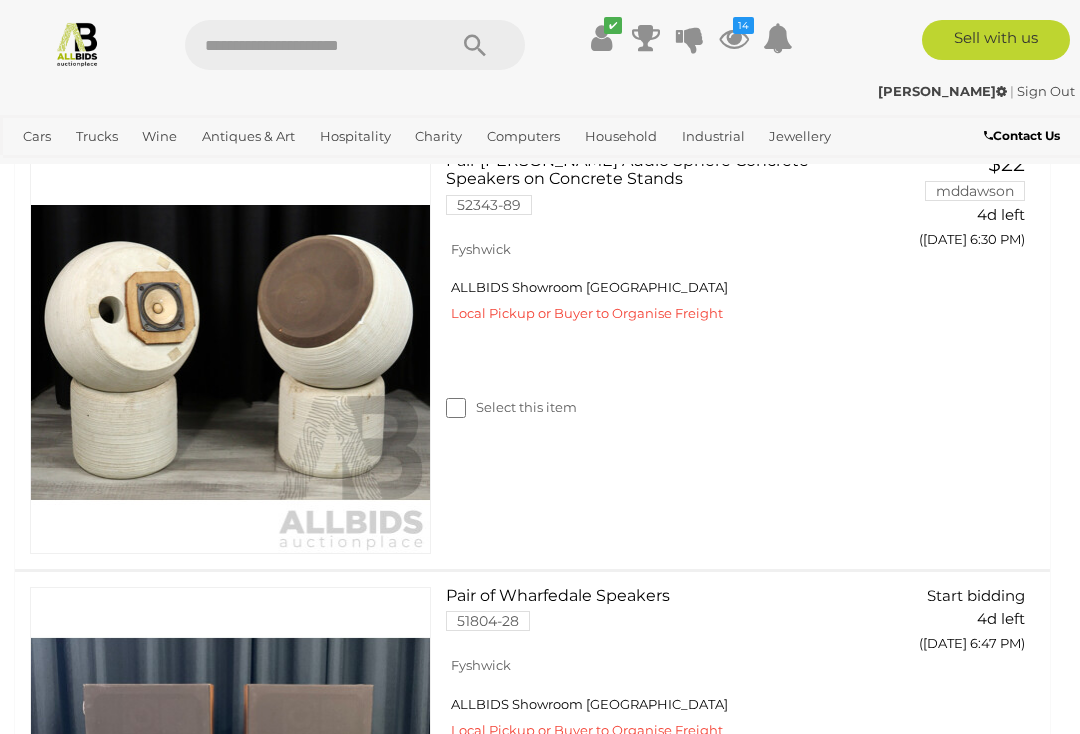 scroll, scrollTop: 2724, scrollLeft: 0, axis: vertical 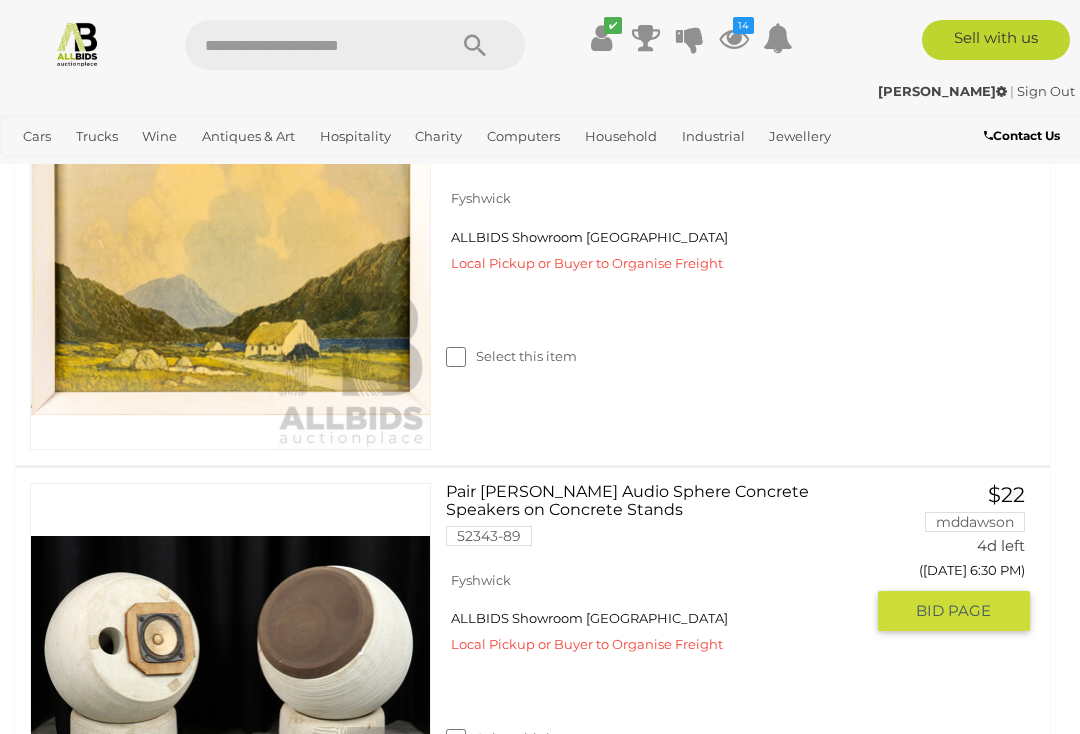 click at bounding box center (230, 683) 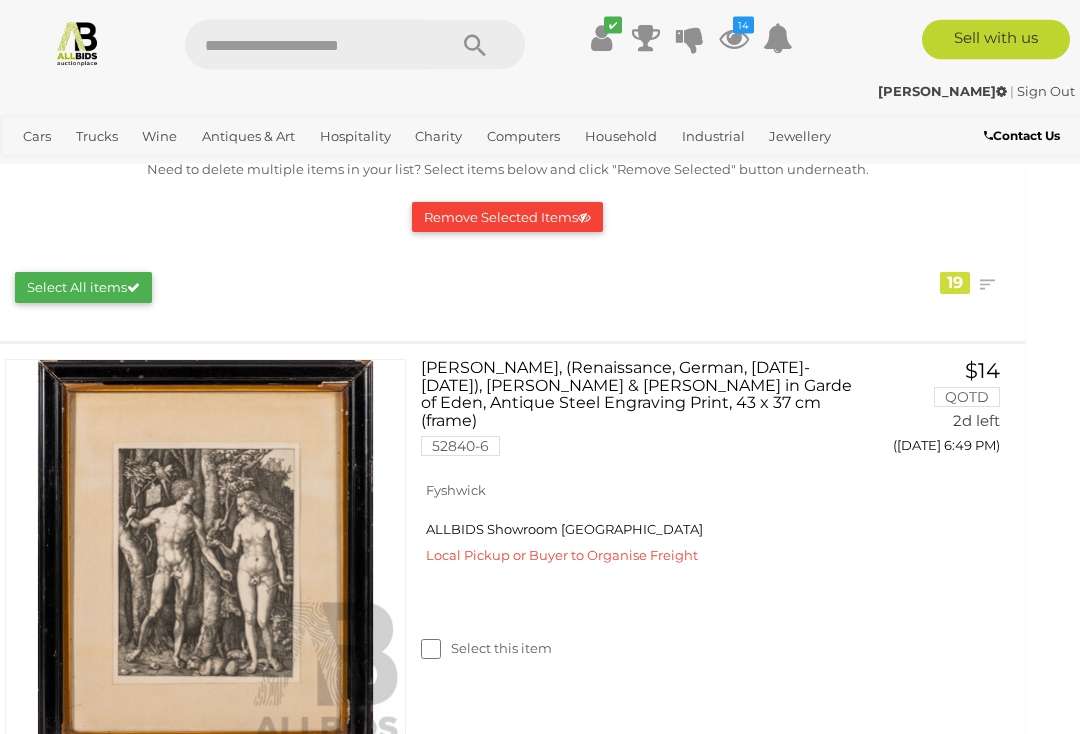 scroll, scrollTop: 0, scrollLeft: 25, axis: horizontal 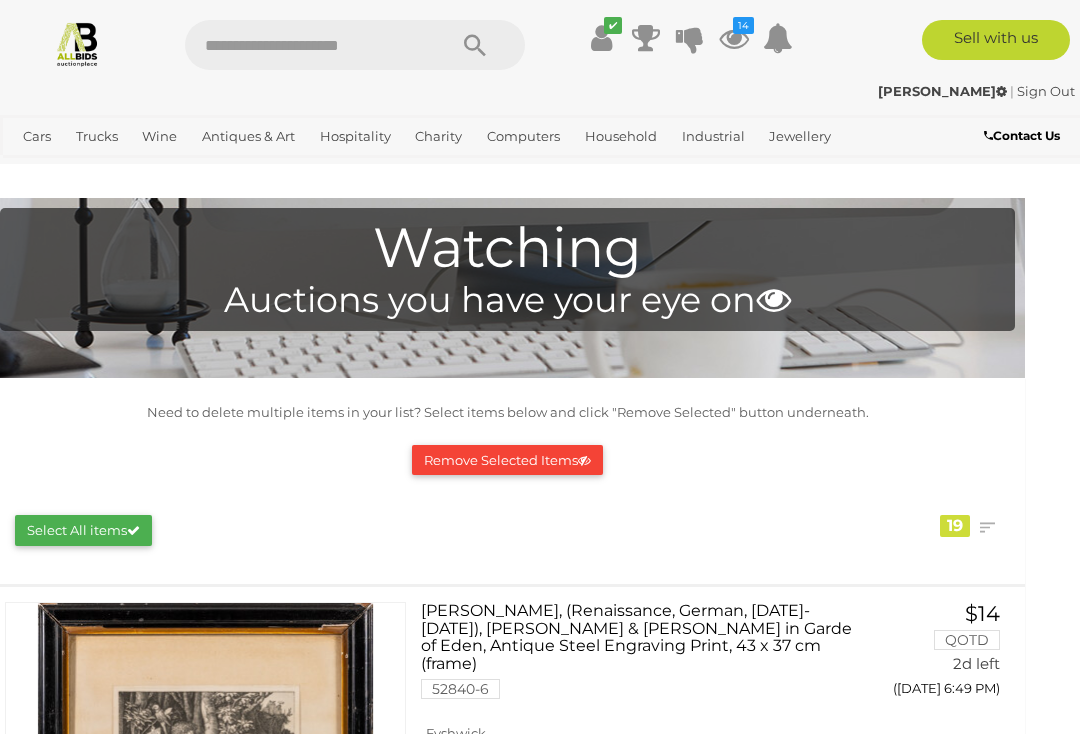 click on "Remove Selected Items" at bounding box center [507, 460] 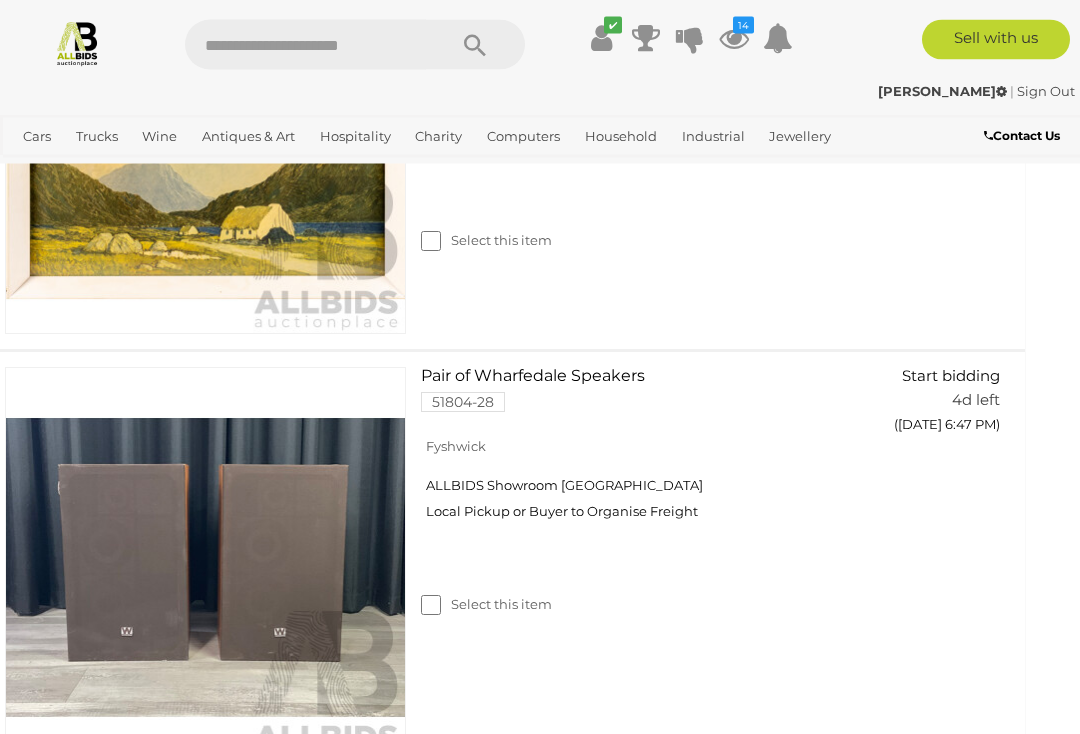 scroll, scrollTop: 2840, scrollLeft: 25, axis: both 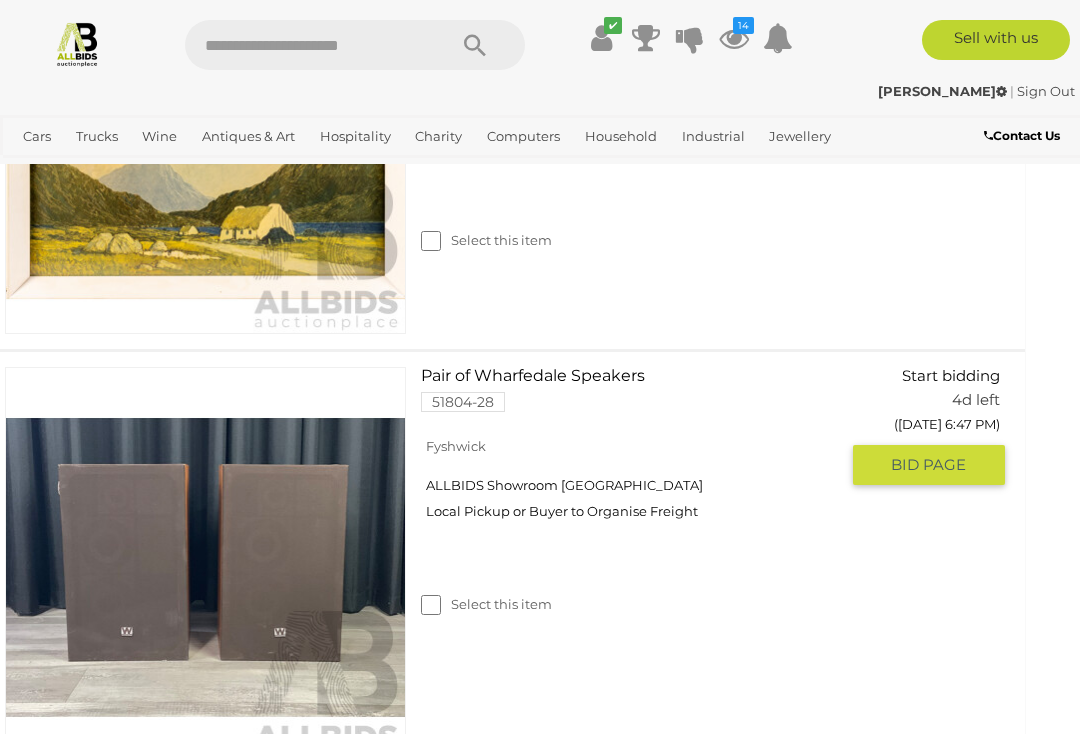 click at bounding box center [205, 567] 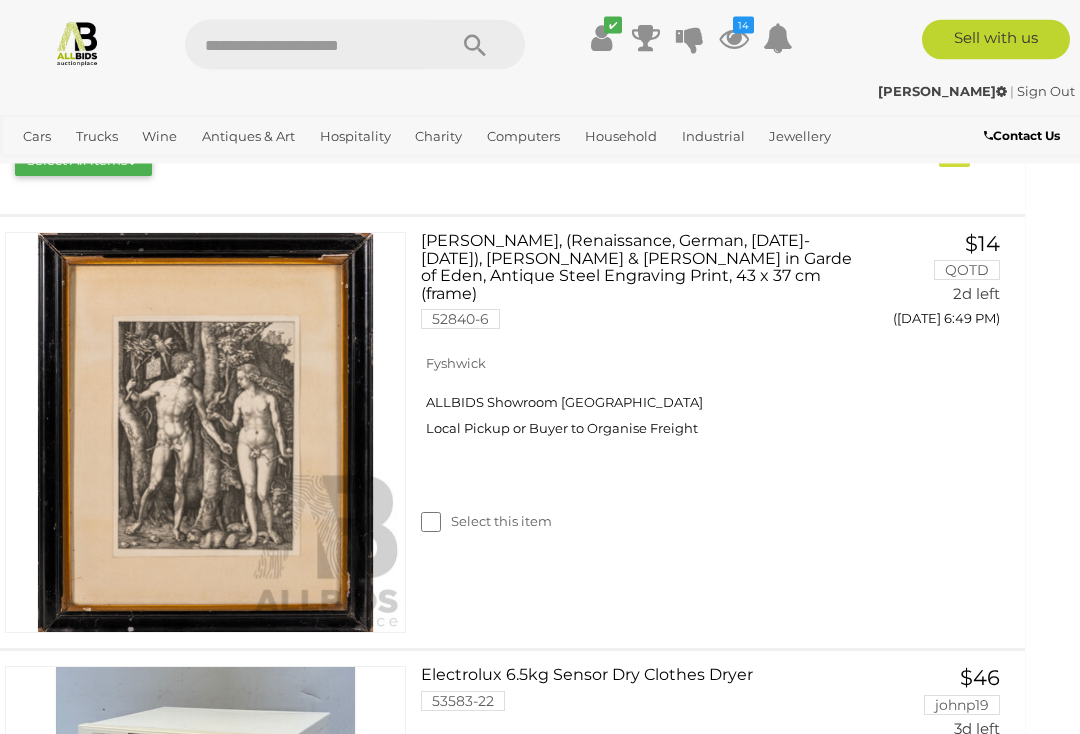 scroll, scrollTop: 0, scrollLeft: 25, axis: horizontal 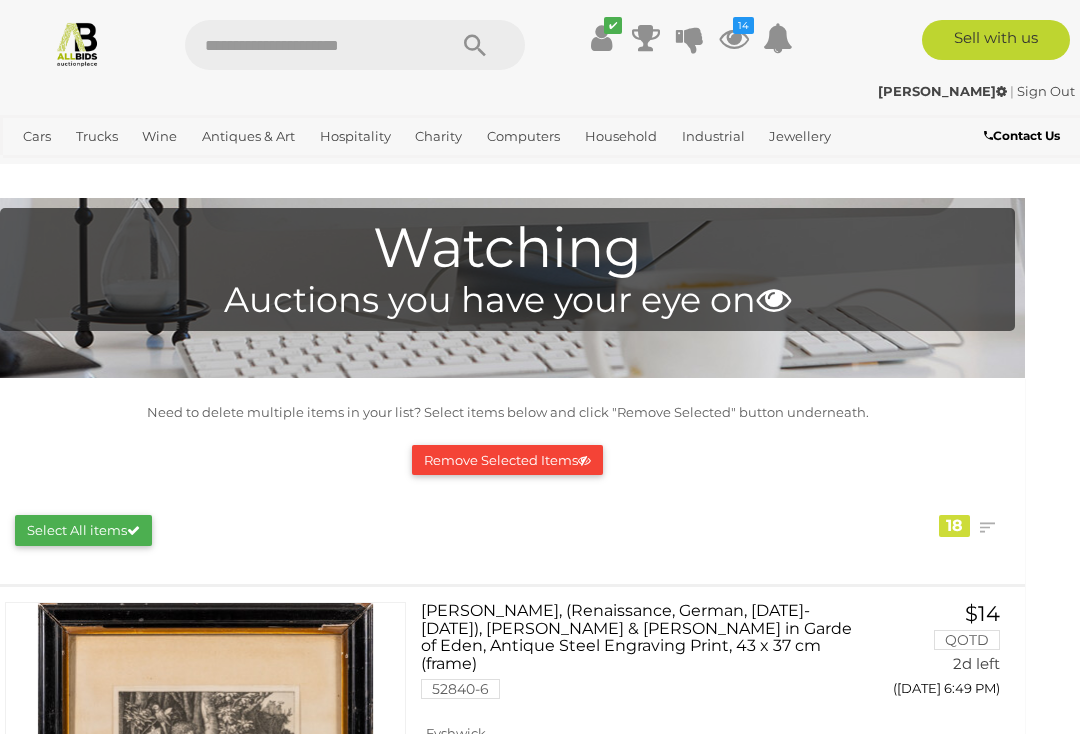 click on "Remove Selected Items" at bounding box center [507, 460] 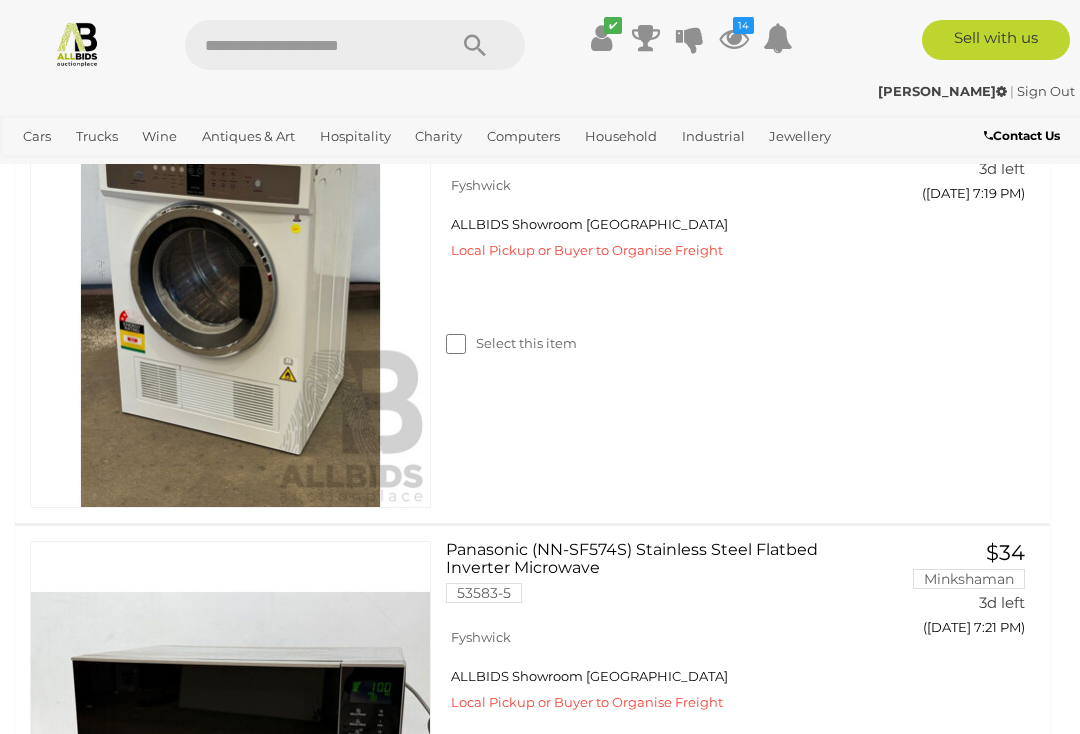 scroll, scrollTop: 1775, scrollLeft: 0, axis: vertical 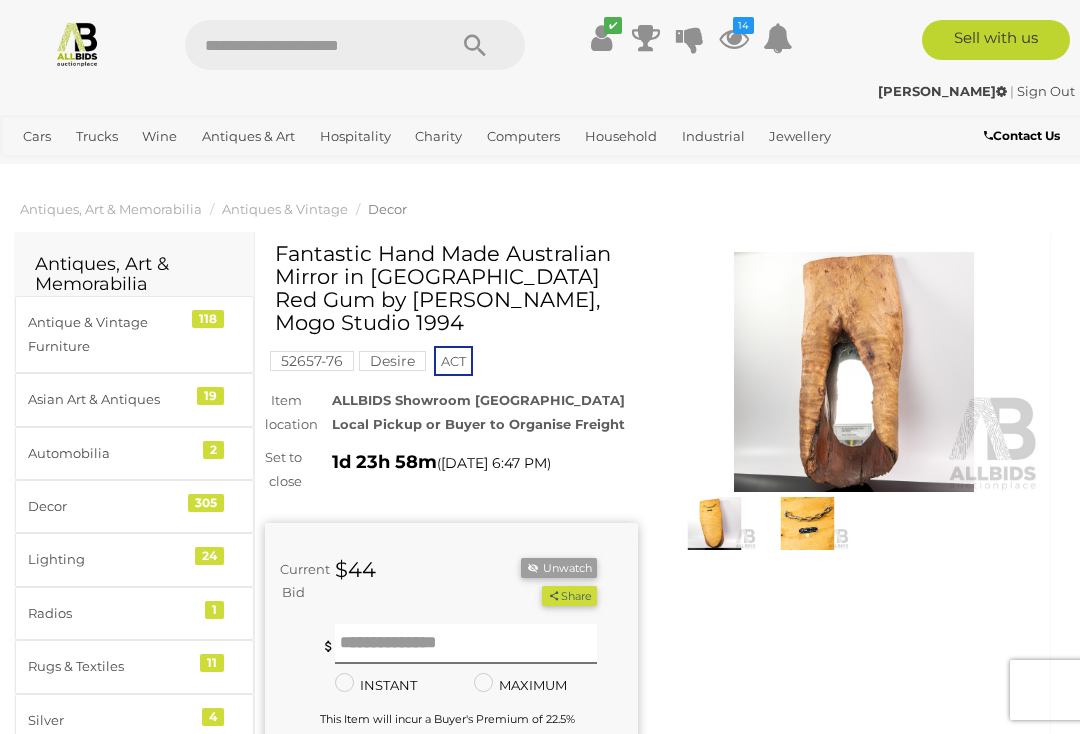 click at bounding box center (714, 524) 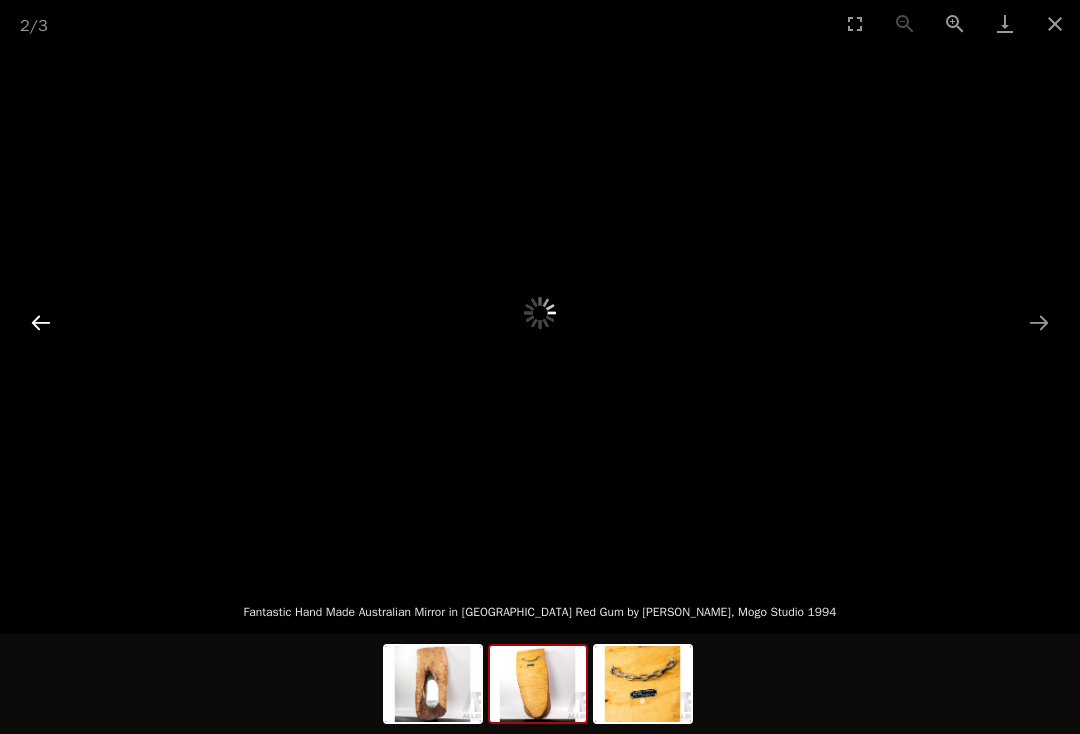 click at bounding box center (41, 322) 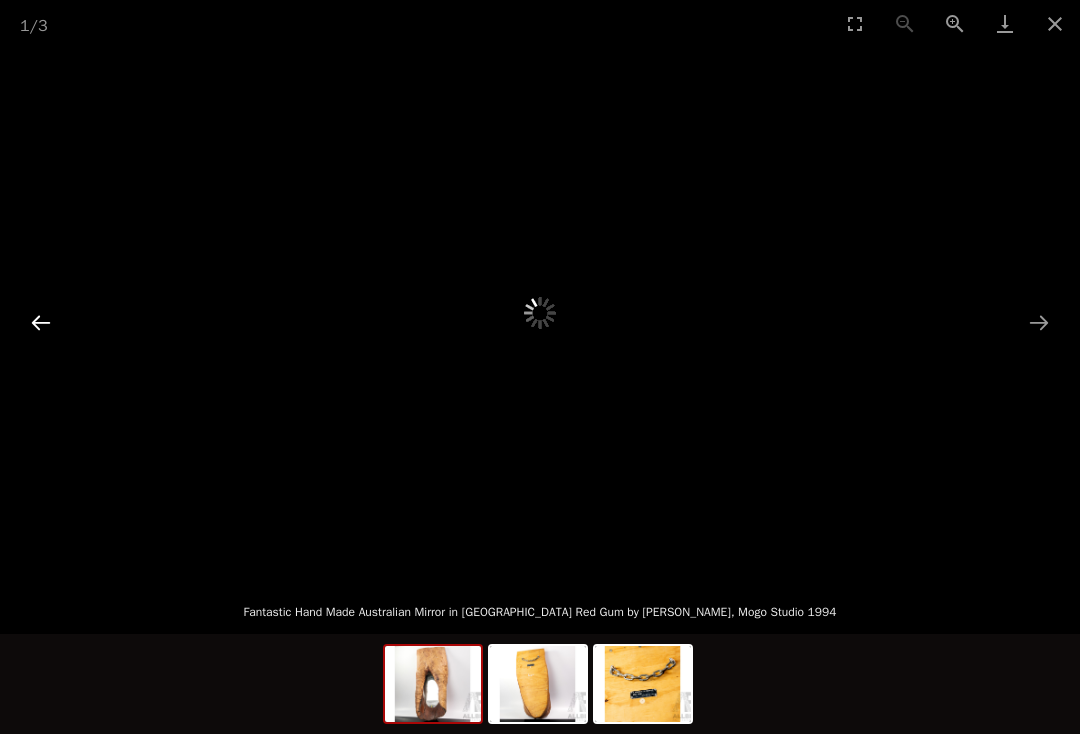 click at bounding box center [41, 322] 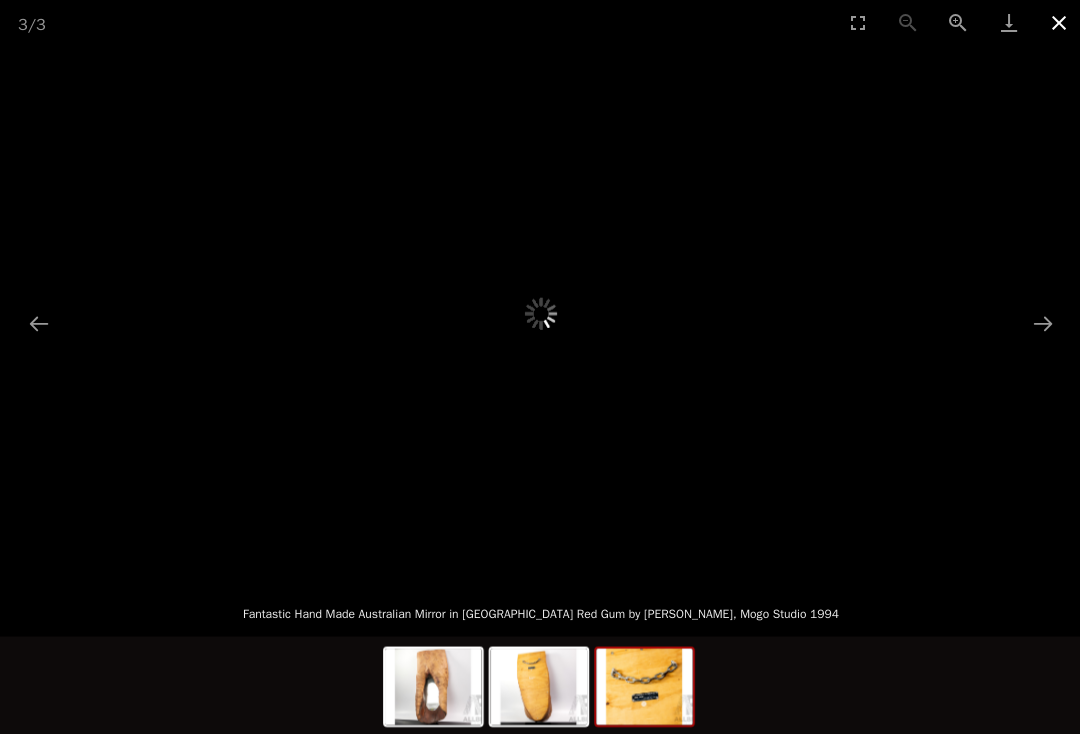 click at bounding box center [1055, 23] 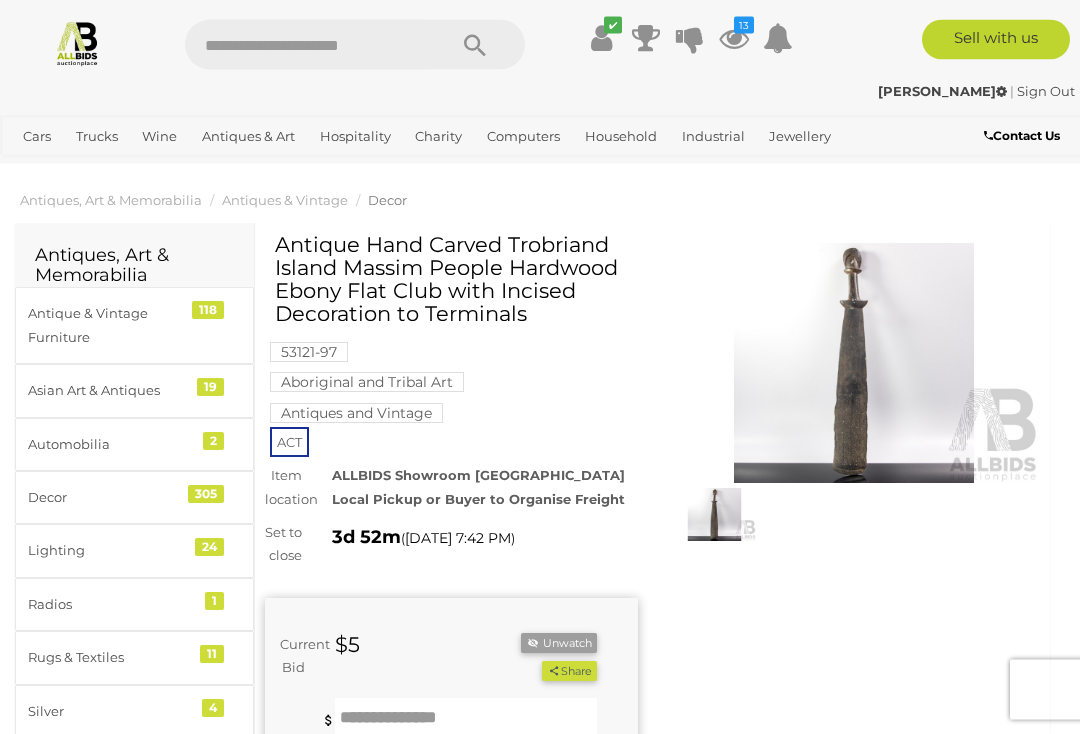 scroll, scrollTop: 0, scrollLeft: 0, axis: both 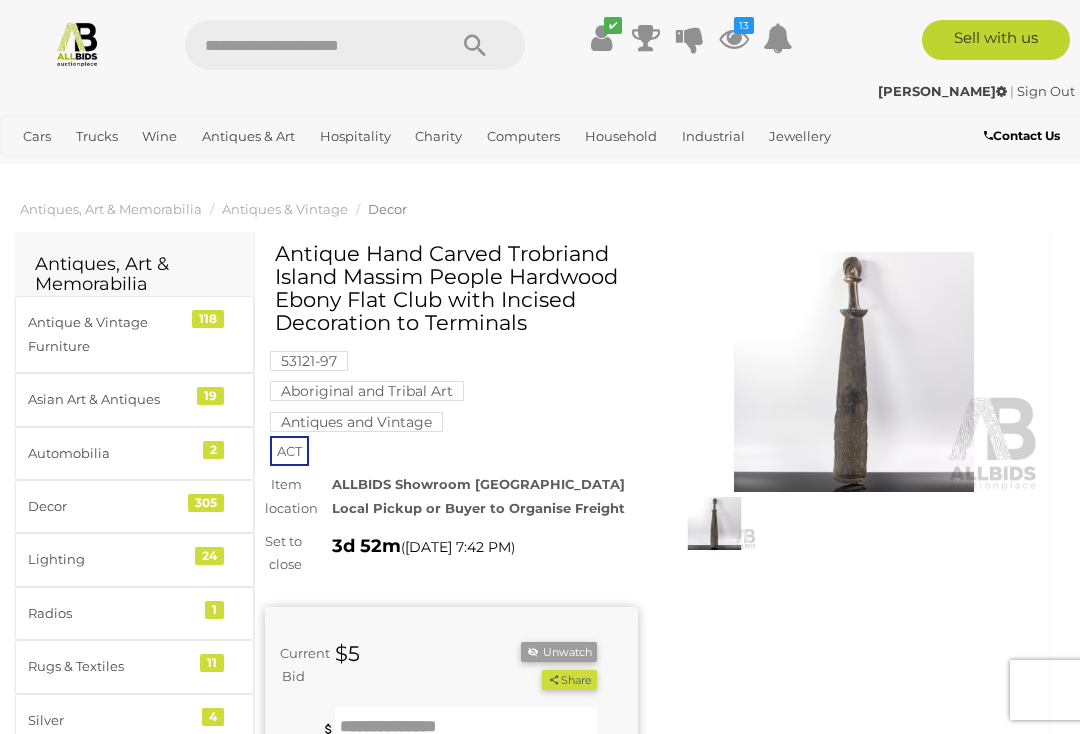 click at bounding box center [854, 372] 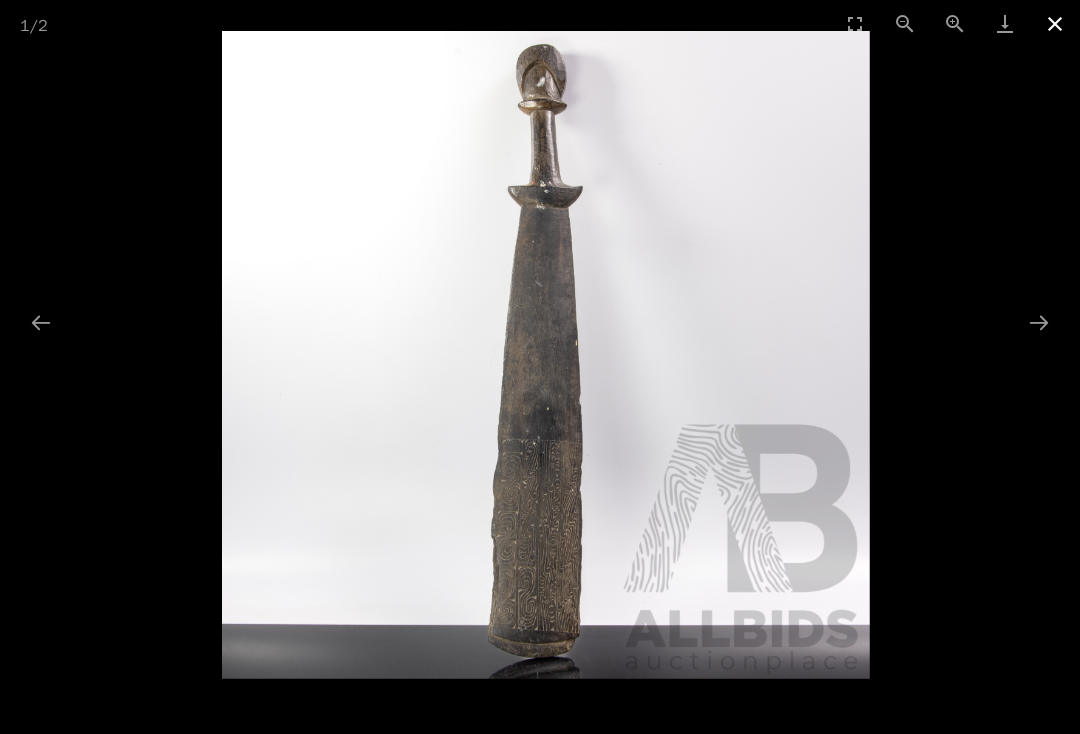 click at bounding box center (1055, 23) 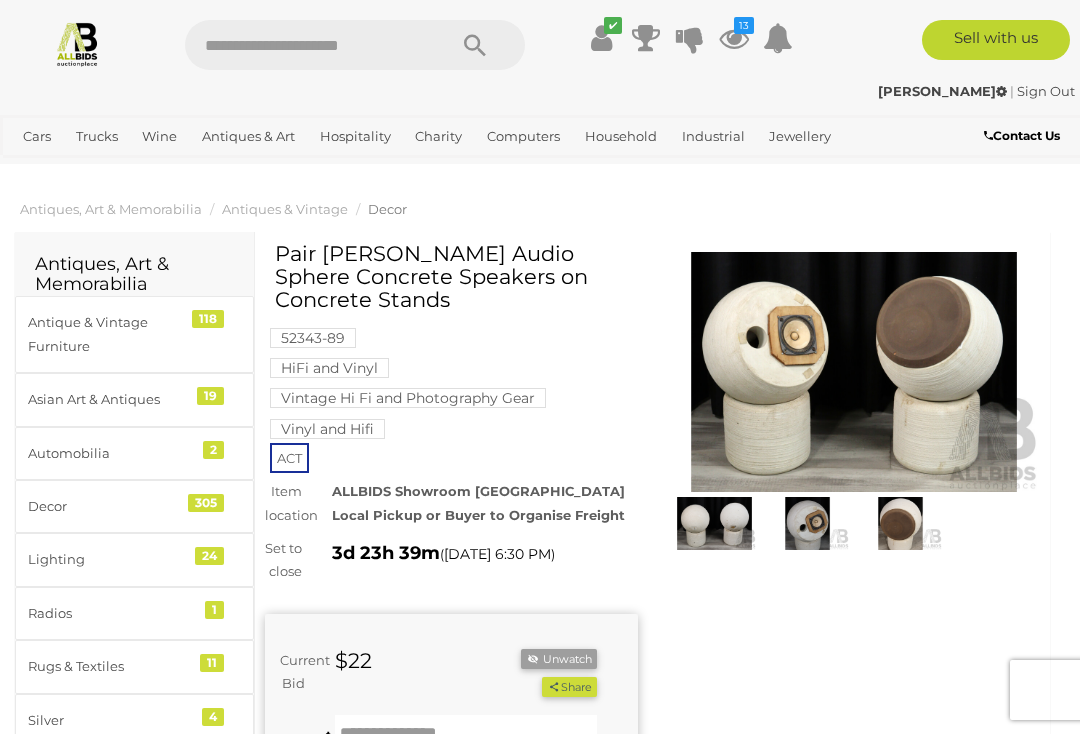 scroll, scrollTop: 0, scrollLeft: 0, axis: both 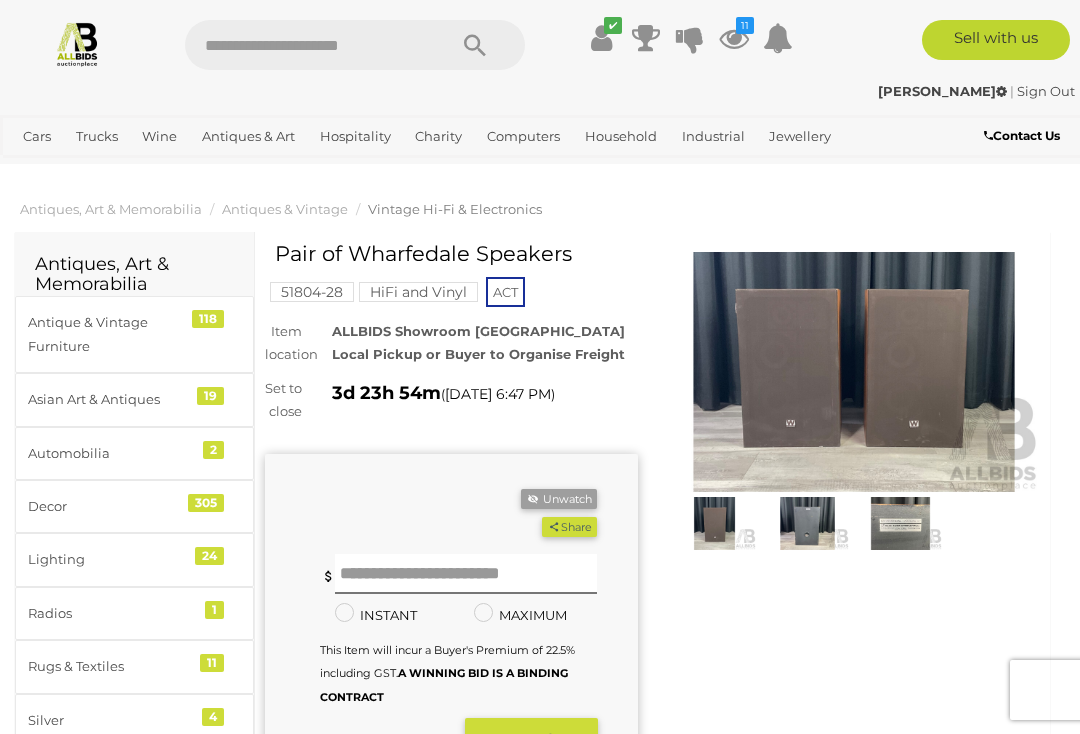 click on "Winning
Outbid
Warranty
Charity" at bounding box center (652, 587) 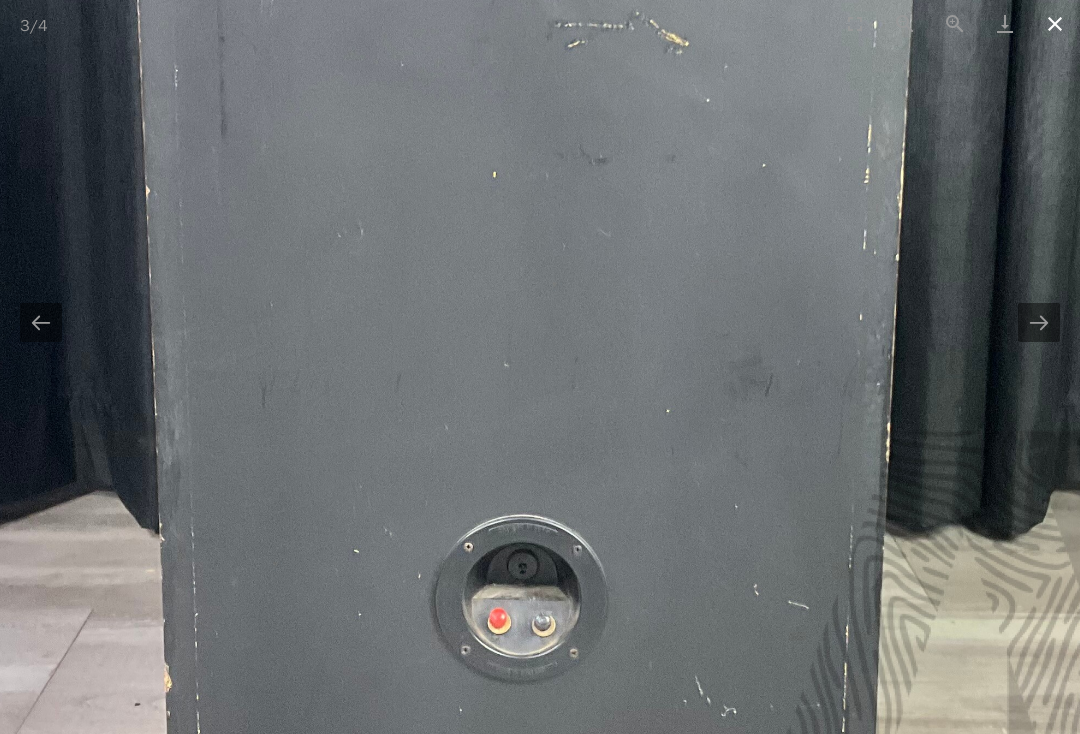 click at bounding box center [1055, 23] 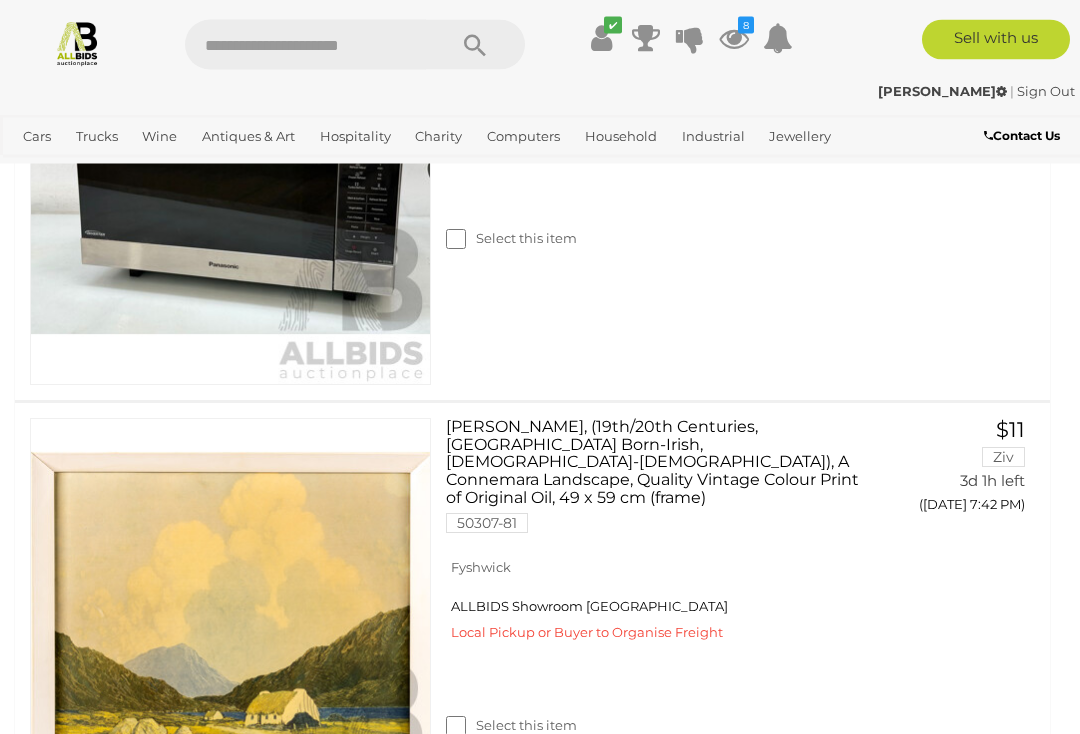 scroll, scrollTop: 2355, scrollLeft: 0, axis: vertical 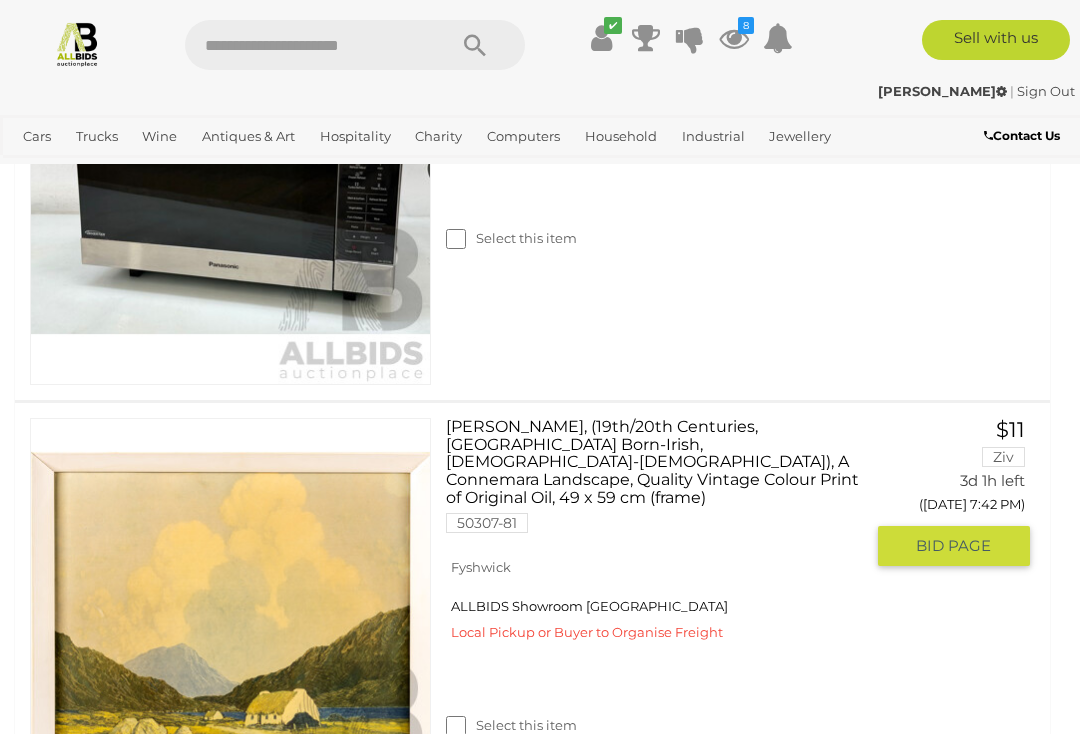 click at bounding box center (230, 618) 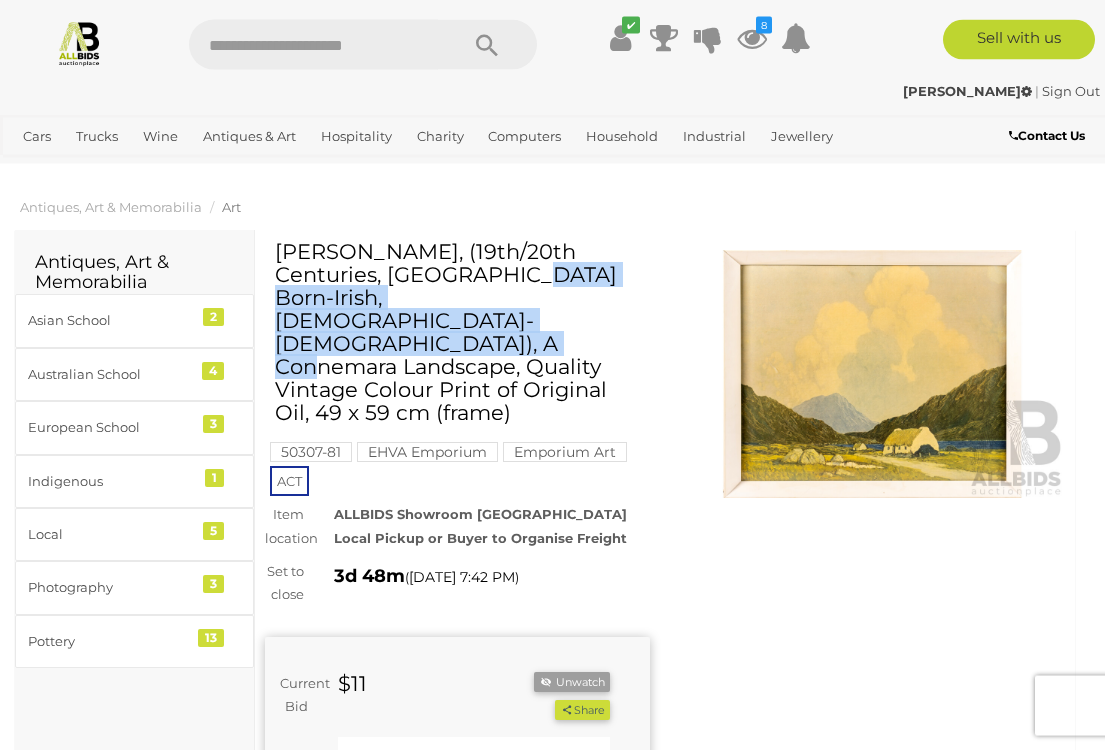 scroll, scrollTop: 27, scrollLeft: 0, axis: vertical 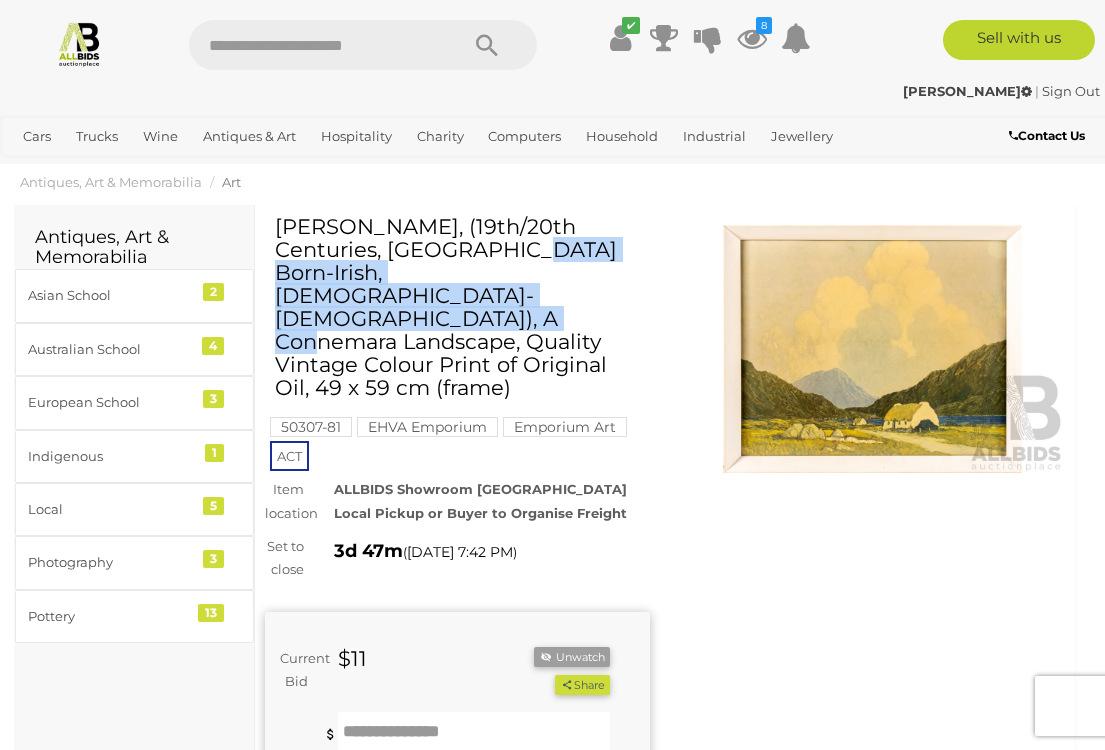 click on "Antiques, Art & Memorabilia
Art" at bounding box center [545, 182] 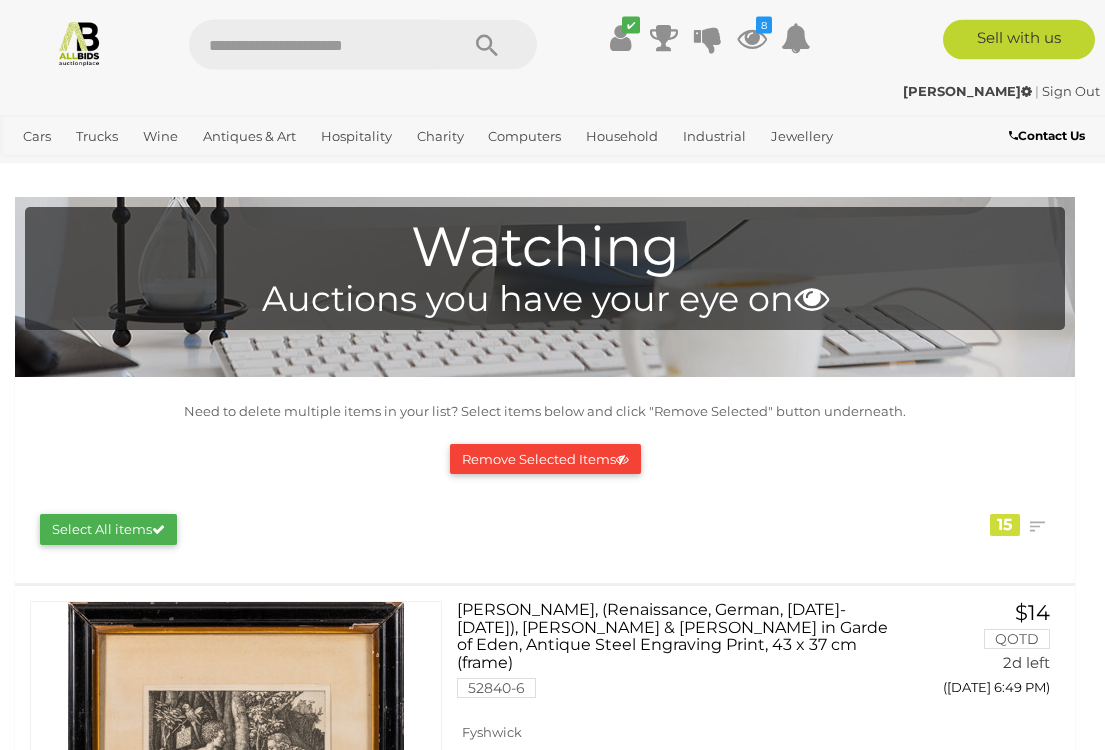 scroll, scrollTop: 0, scrollLeft: 0, axis: both 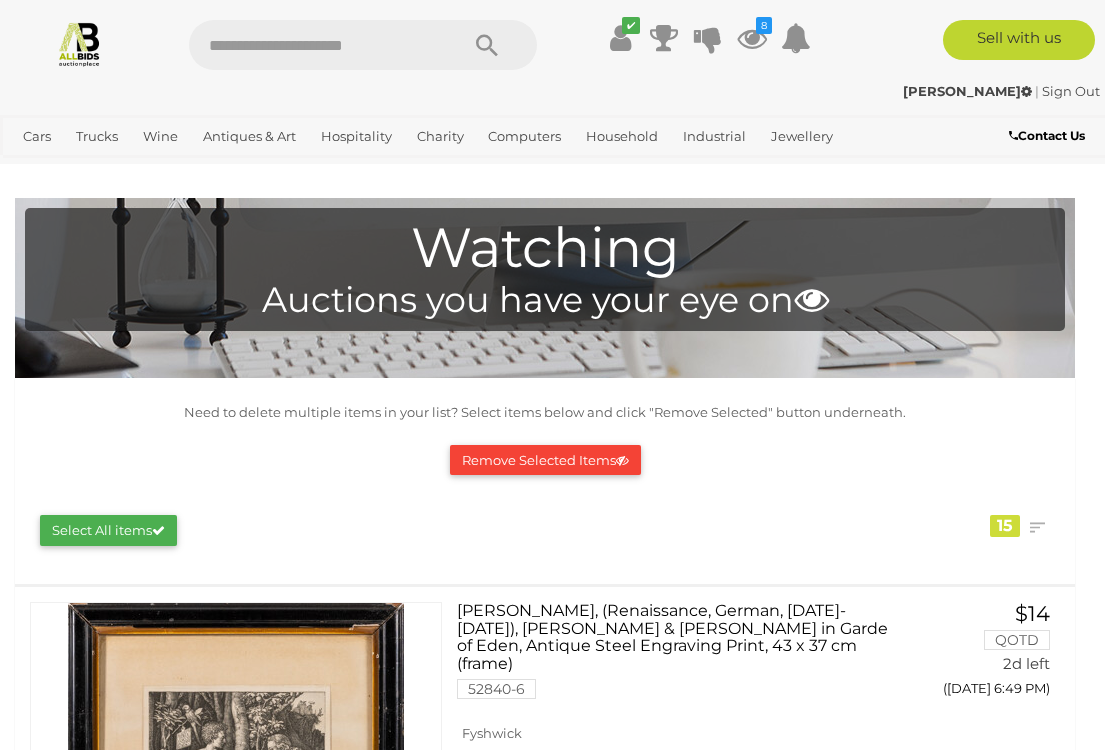 click on "Remove Selected Items" at bounding box center [545, 460] 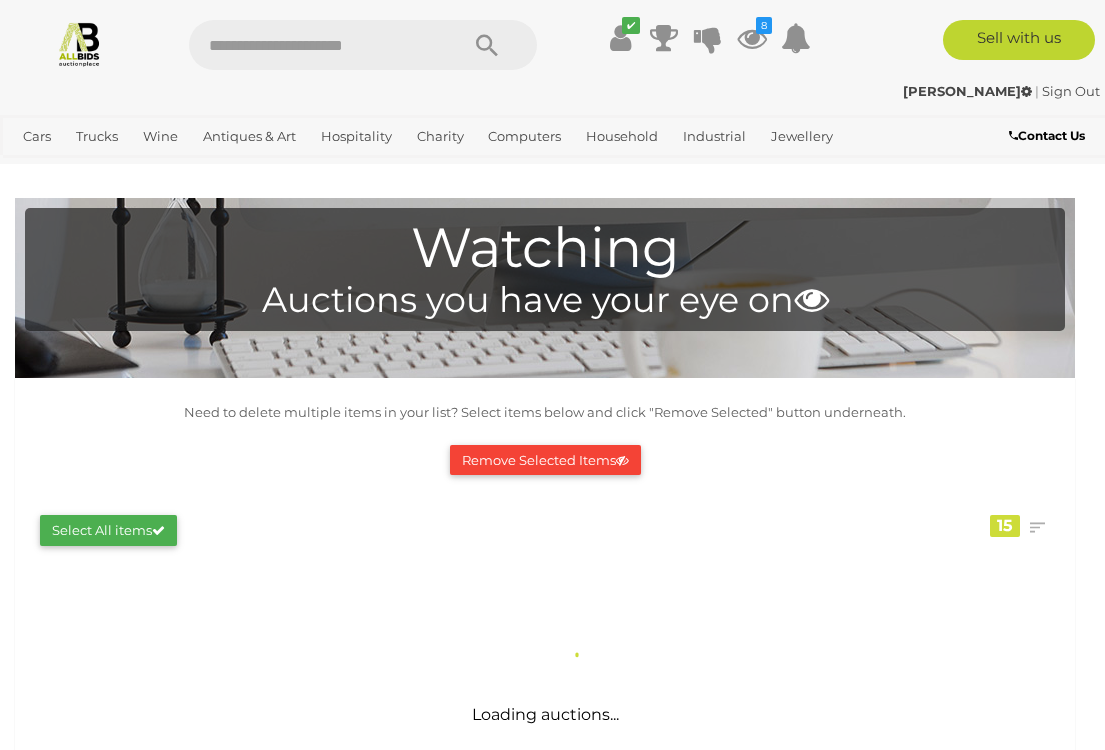 click on "Remove Selected Items" at bounding box center [545, 460] 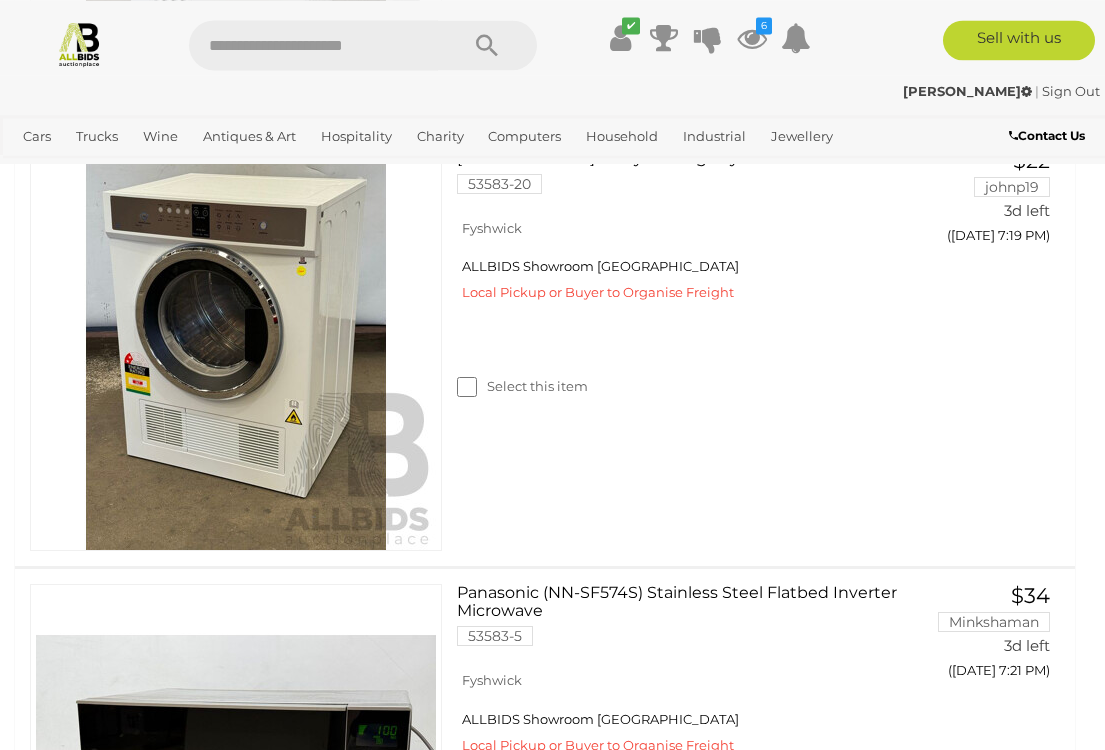 scroll, scrollTop: 1322, scrollLeft: 0, axis: vertical 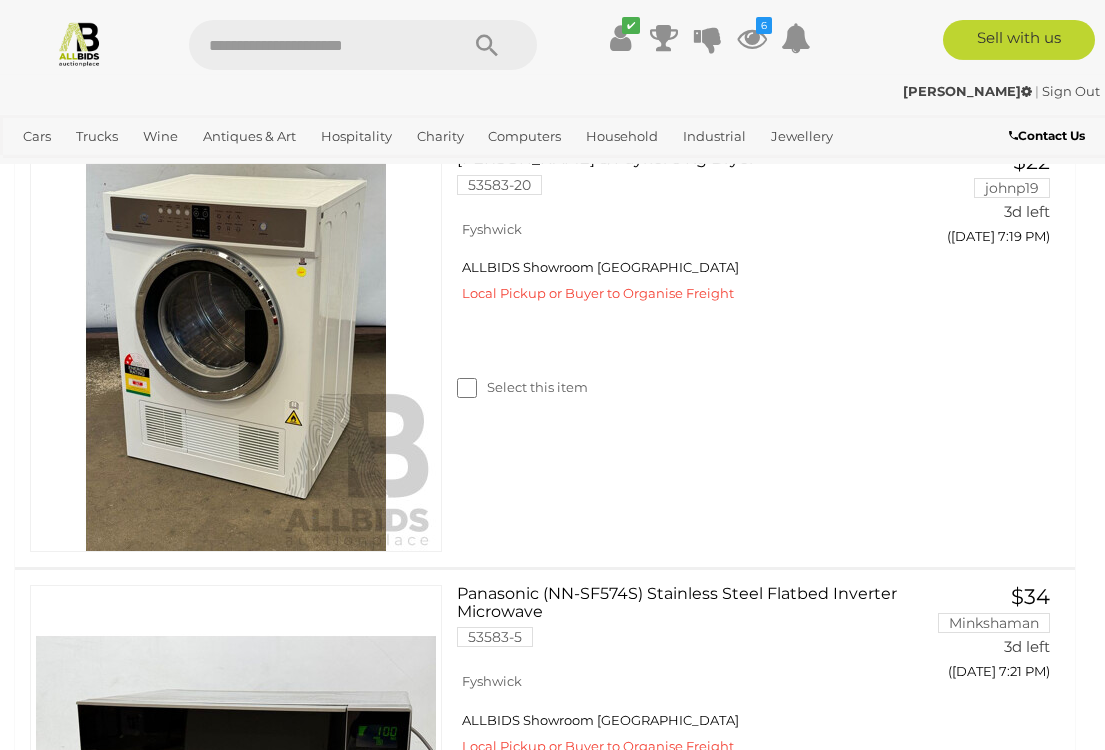 click on "Sign Out" at bounding box center (1071, 91) 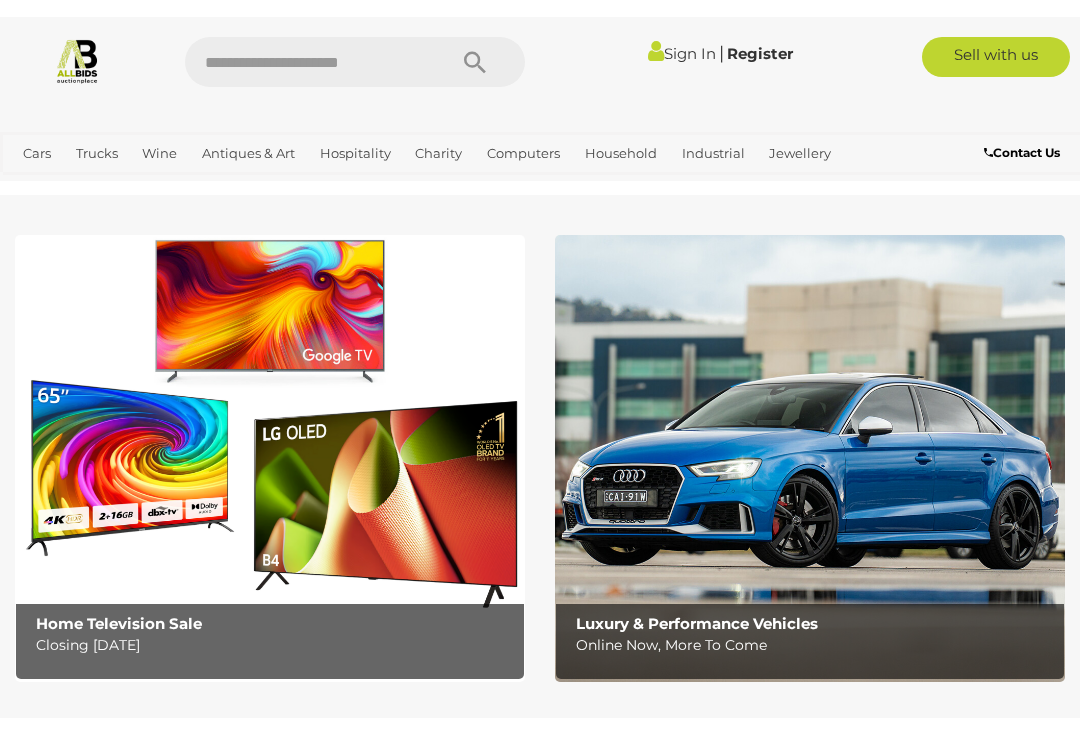 scroll, scrollTop: 0, scrollLeft: 0, axis: both 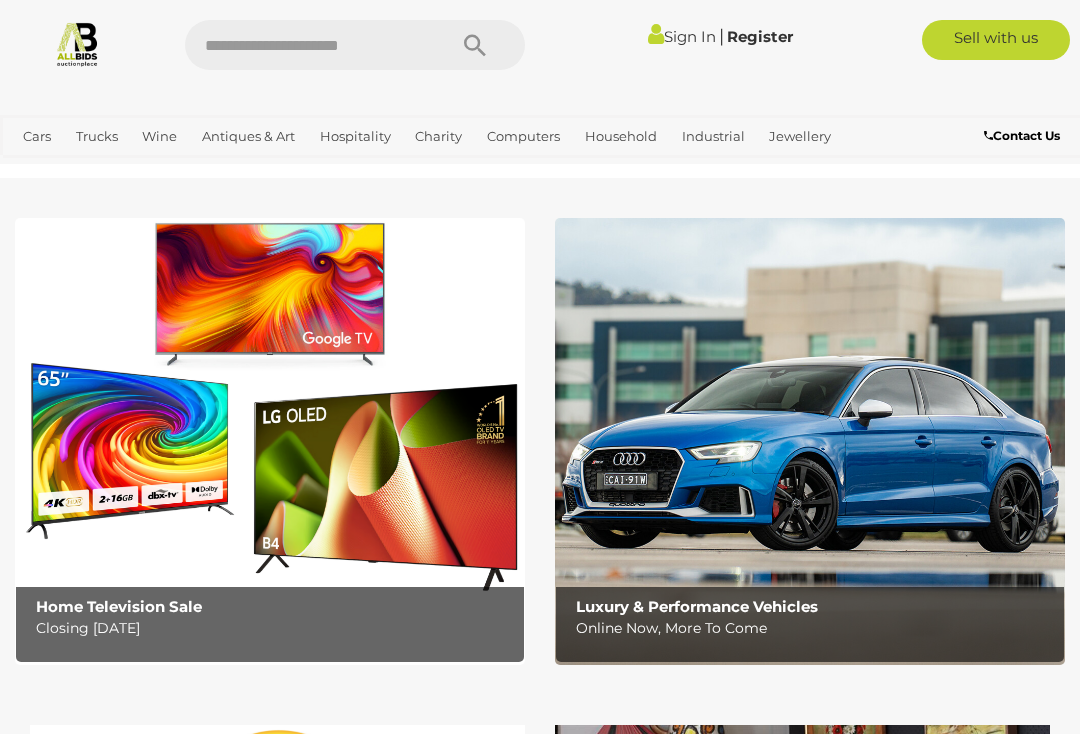 click at bounding box center (270, 441) 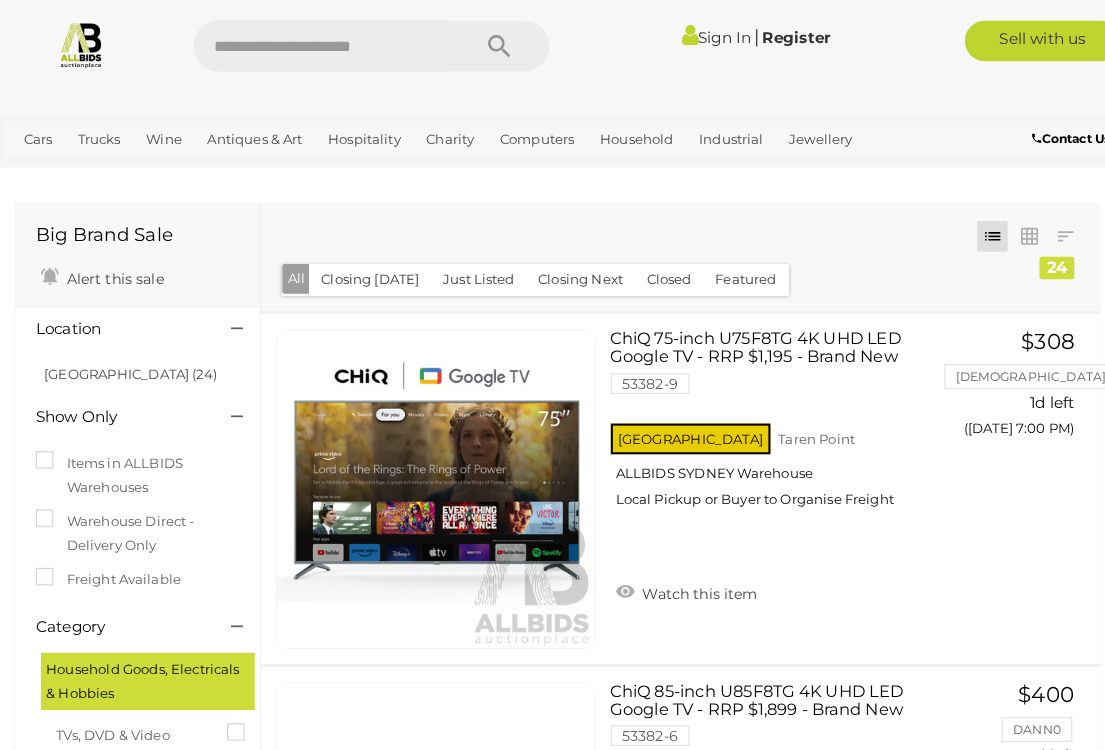 scroll, scrollTop: 1, scrollLeft: 0, axis: vertical 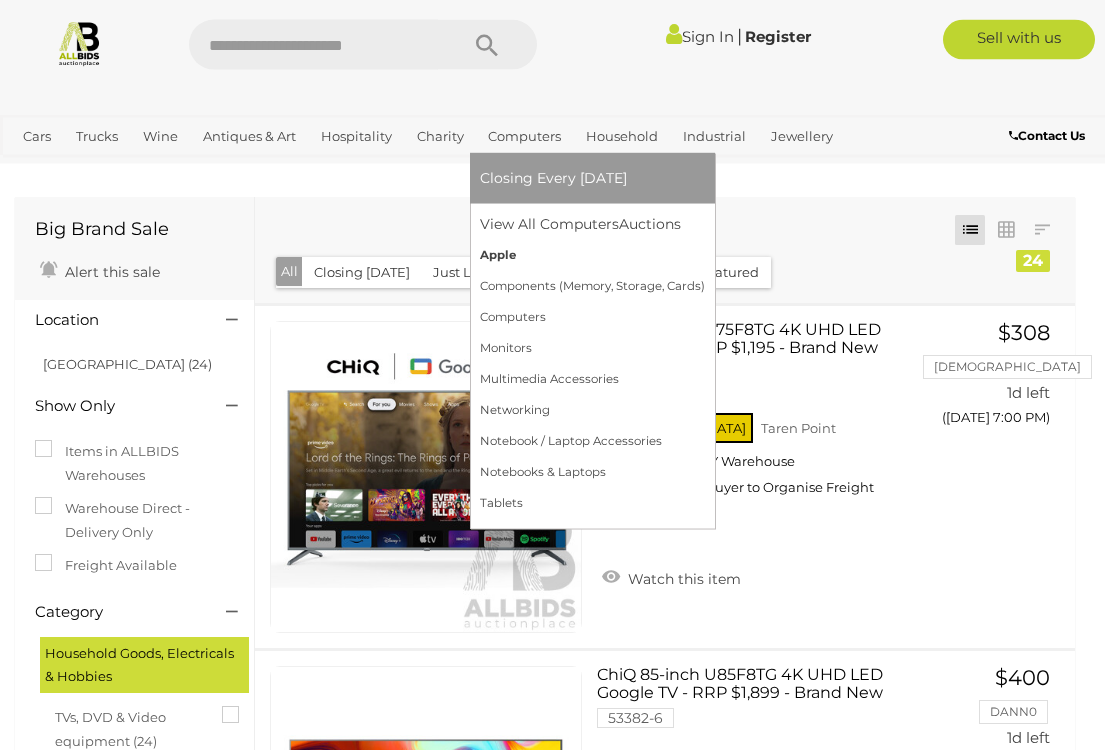 click on "Apple" at bounding box center [592, 255] 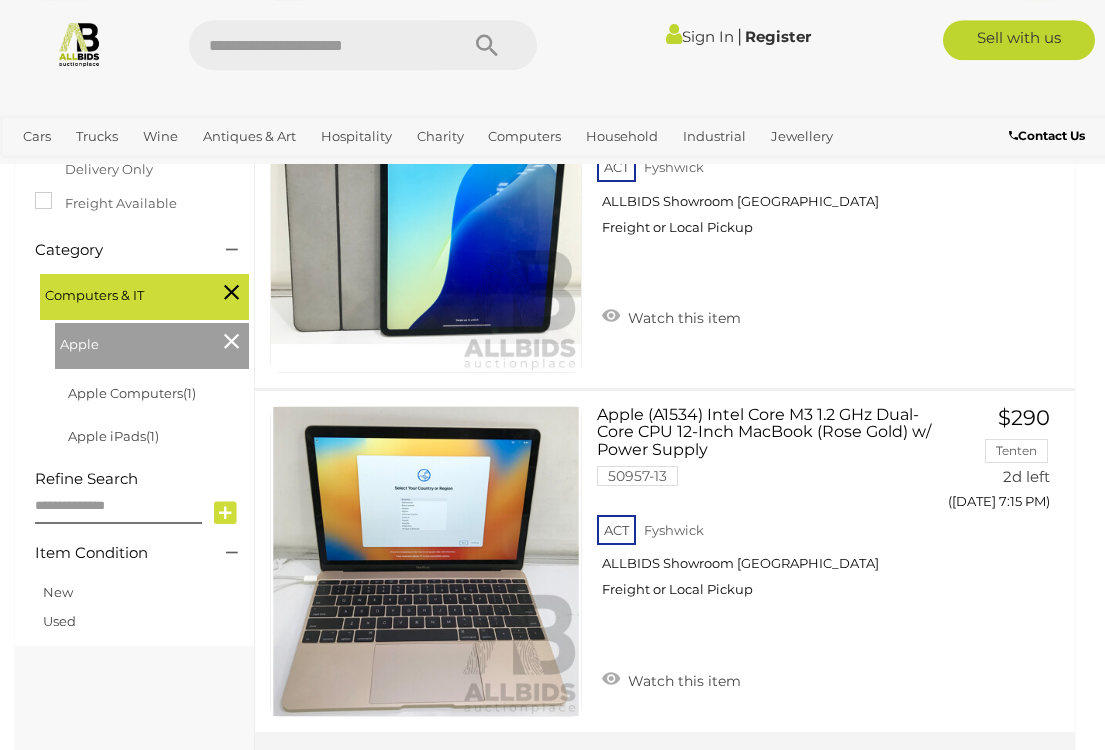 scroll, scrollTop: 495, scrollLeft: 0, axis: vertical 